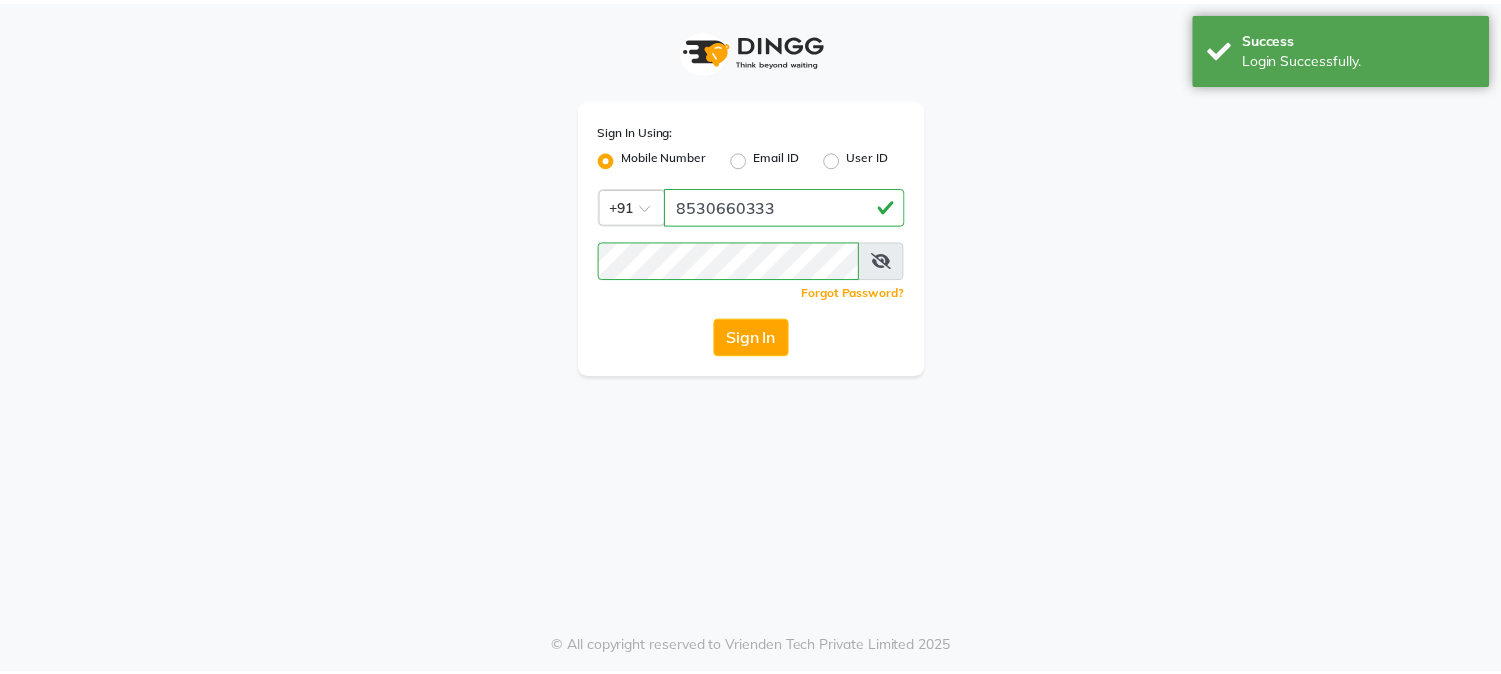 scroll, scrollTop: 0, scrollLeft: 0, axis: both 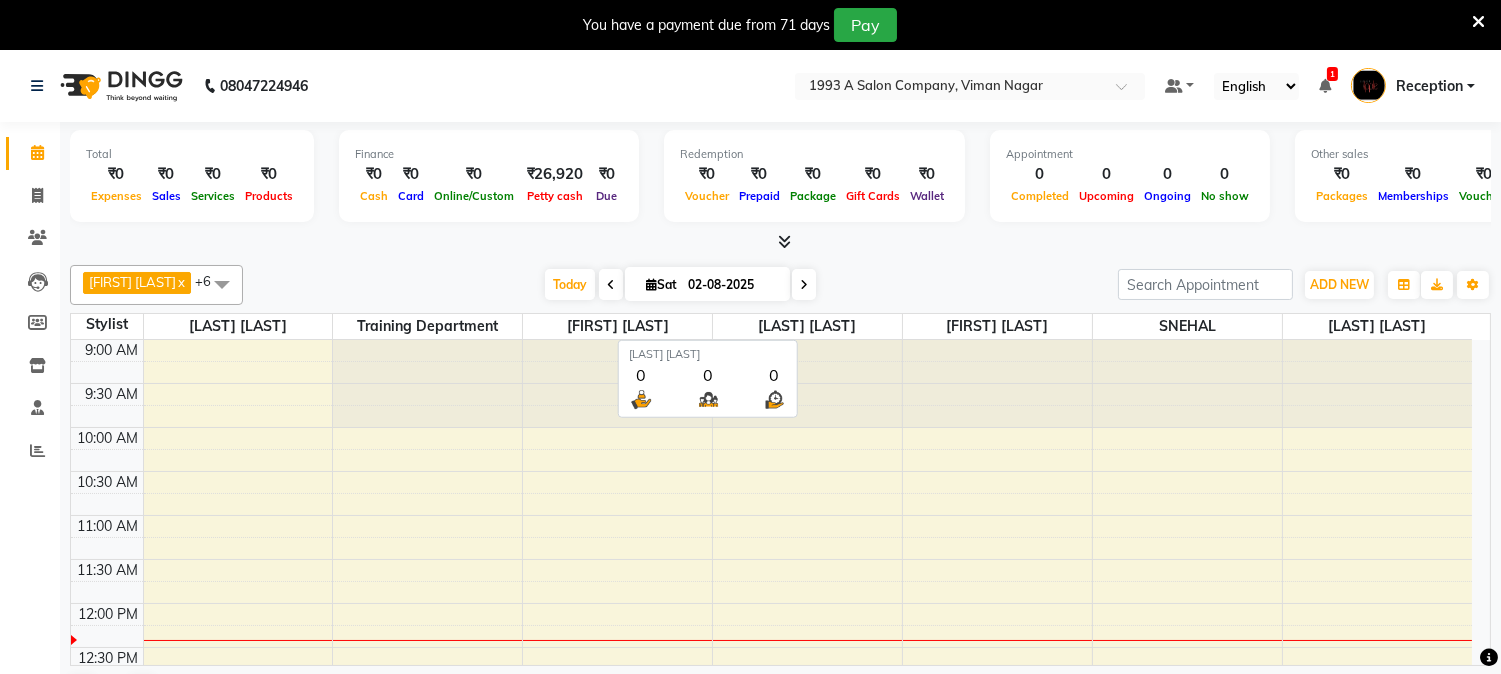 click on "[LAST] [LAST]" at bounding box center (807, 326) 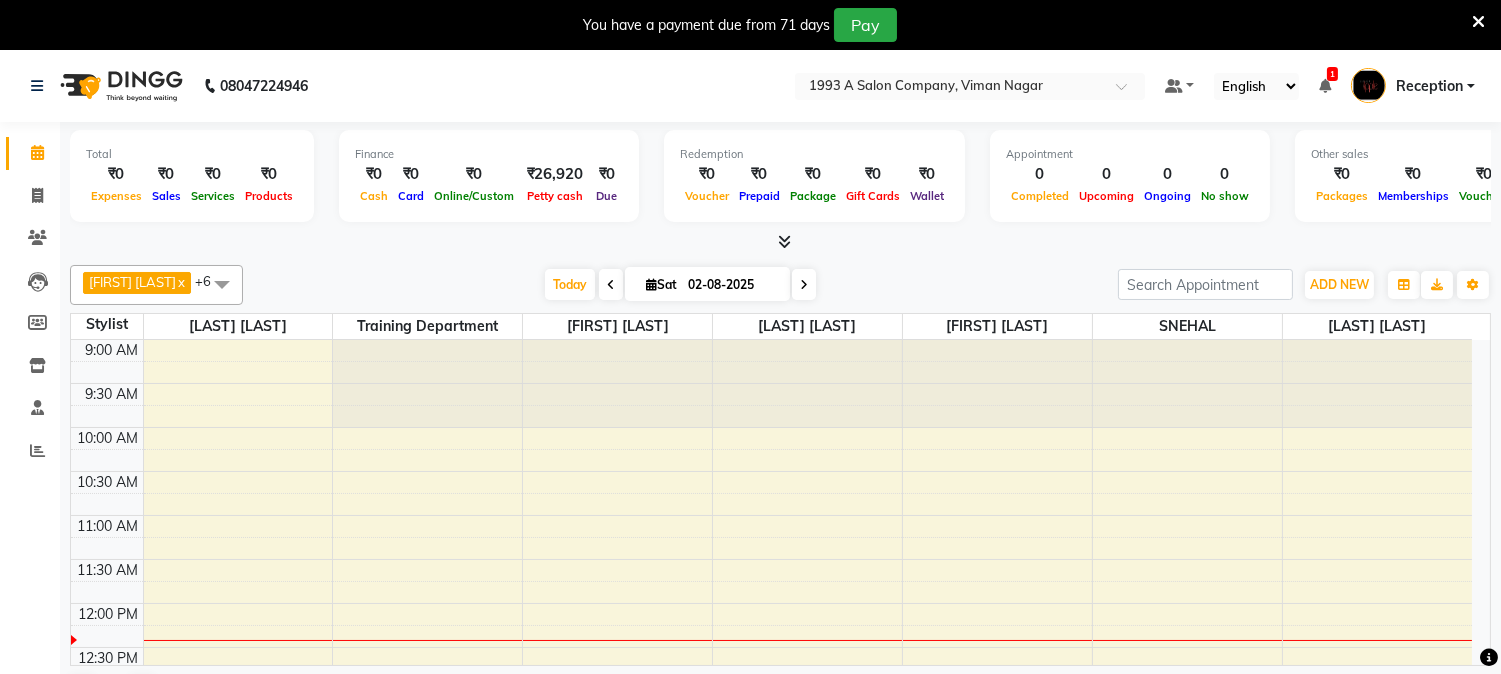 click at bounding box center (807, 384) 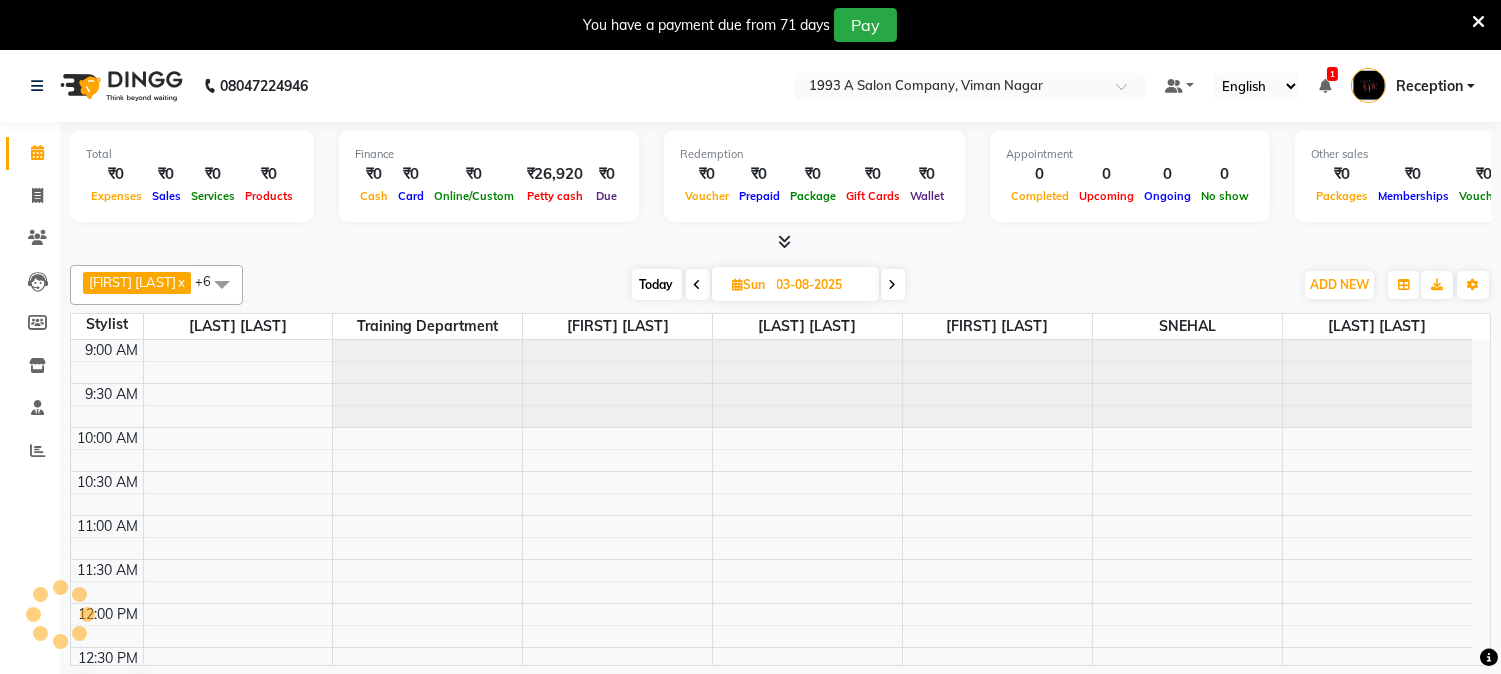 scroll, scrollTop: 265, scrollLeft: 0, axis: vertical 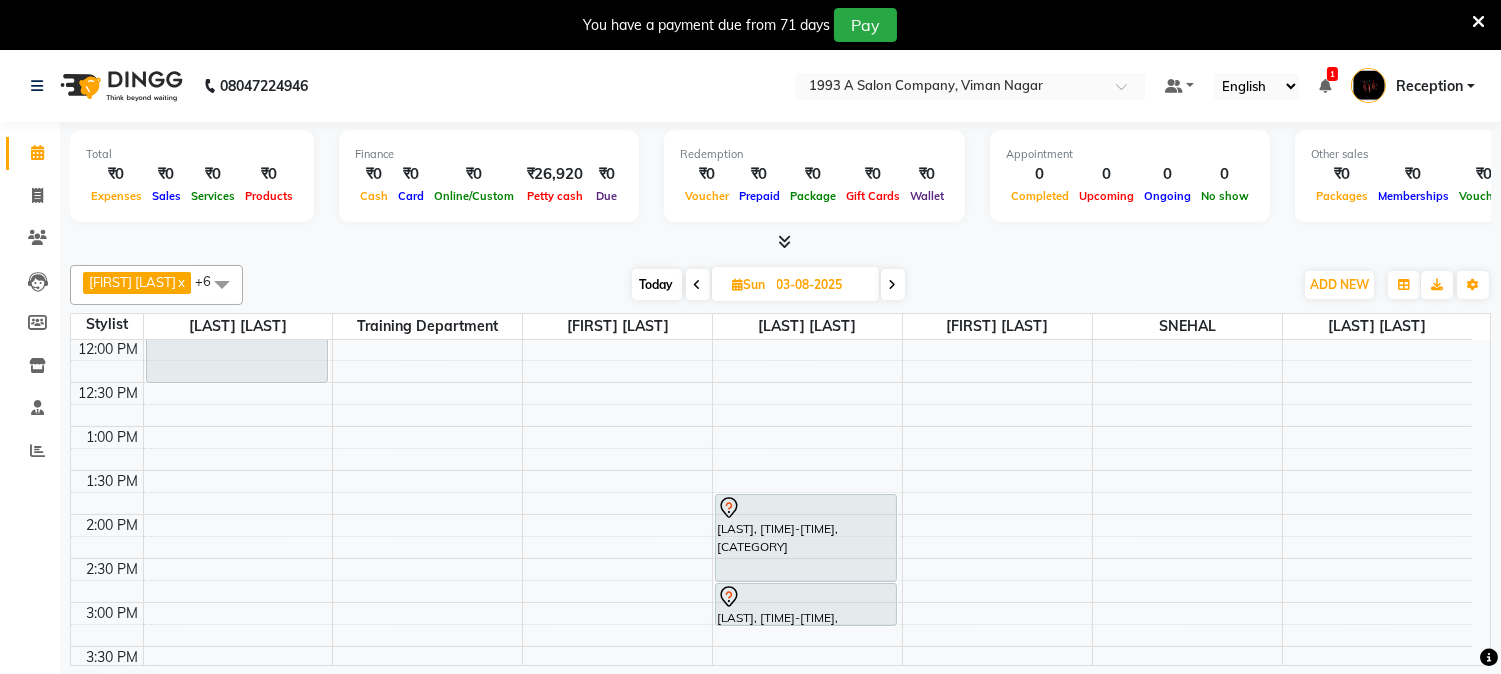 click at bounding box center [698, 285] 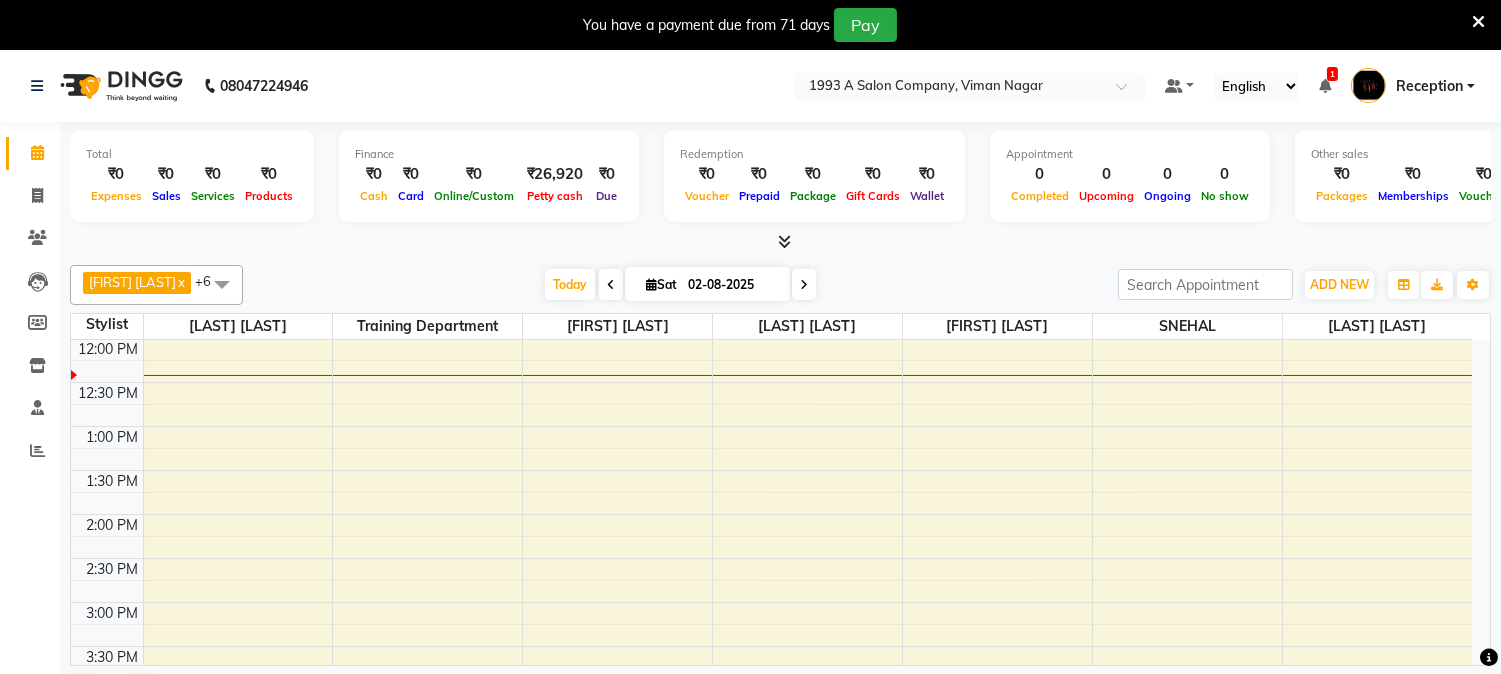 scroll, scrollTop: 265, scrollLeft: 0, axis: vertical 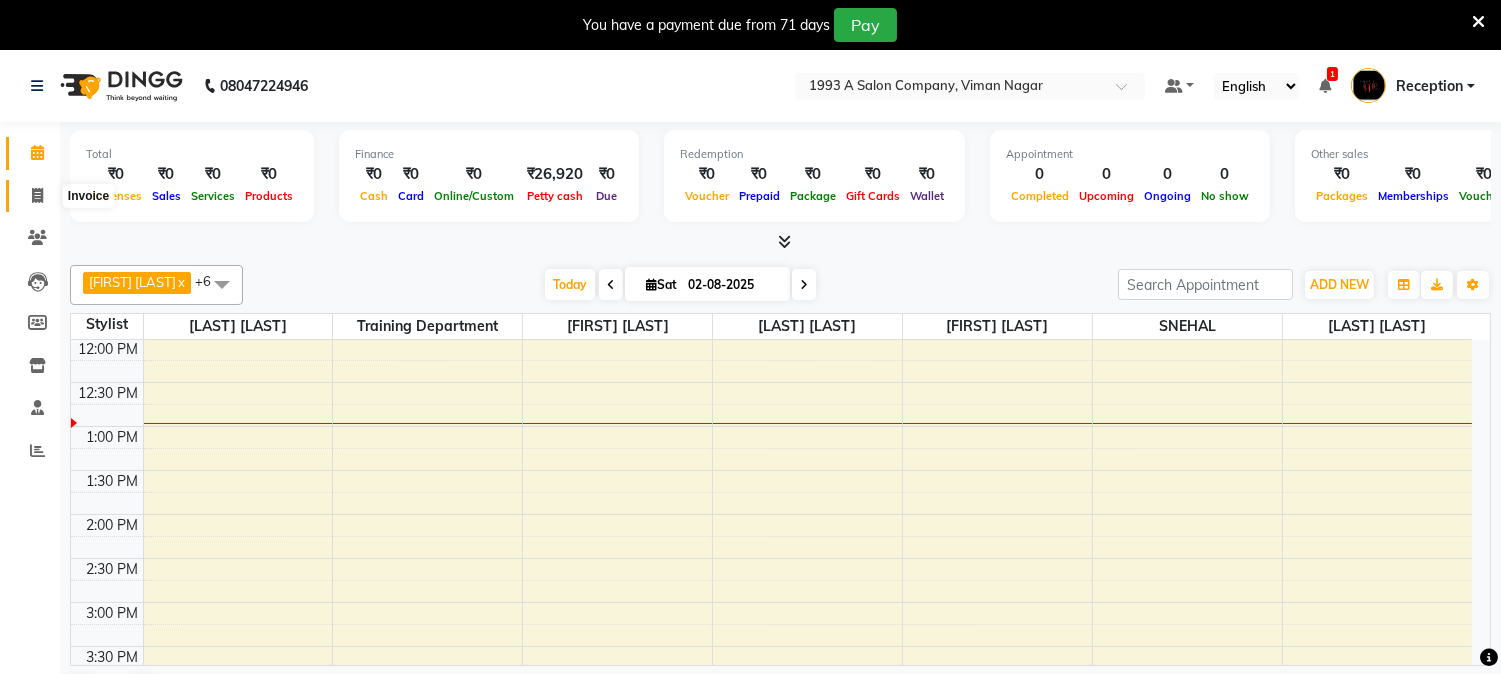 click 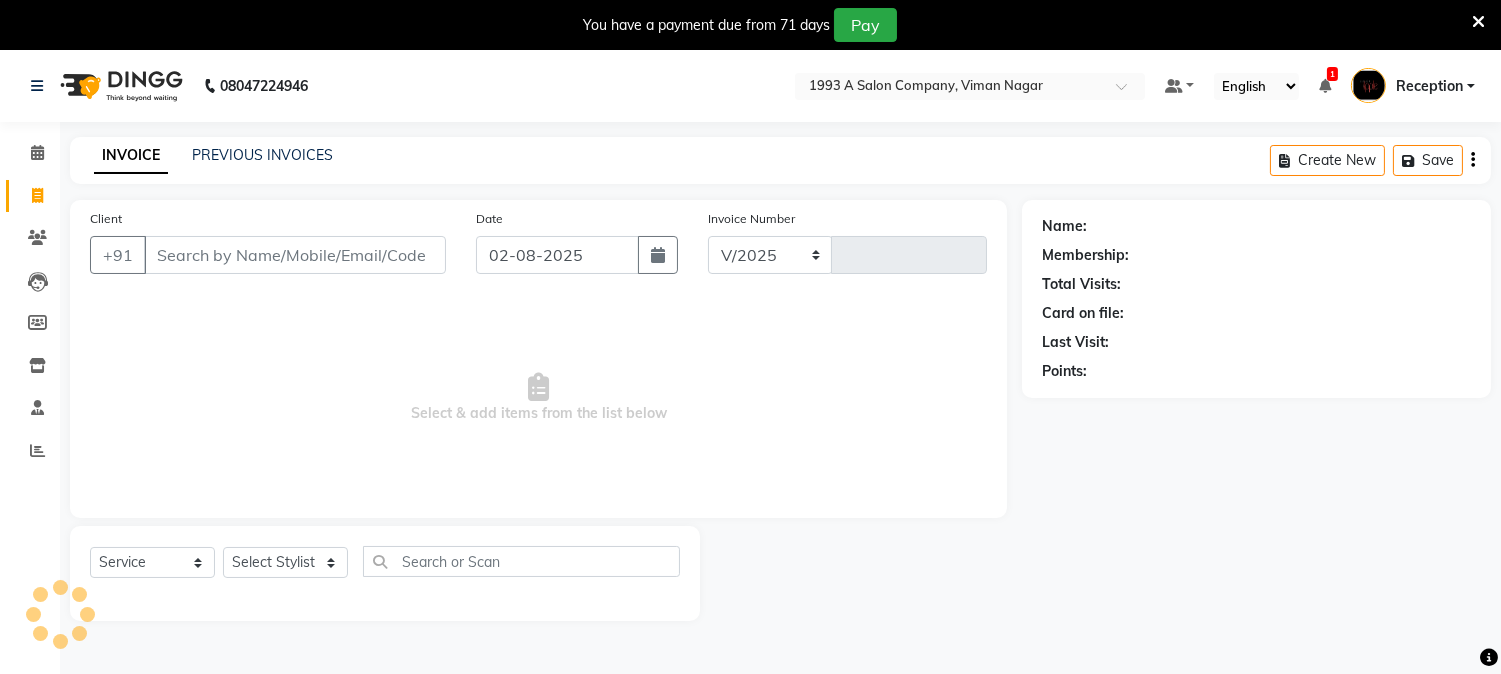 select on "144" 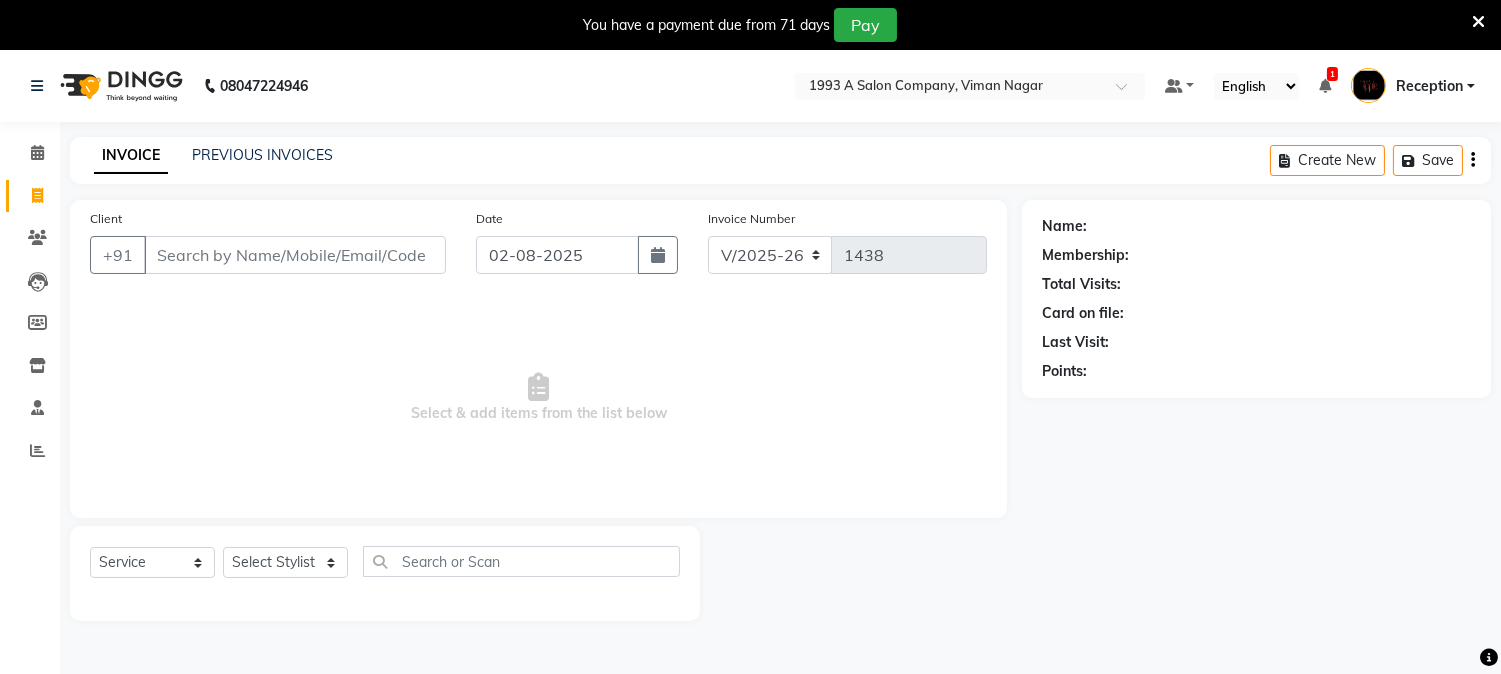 click on "Client" at bounding box center [295, 255] 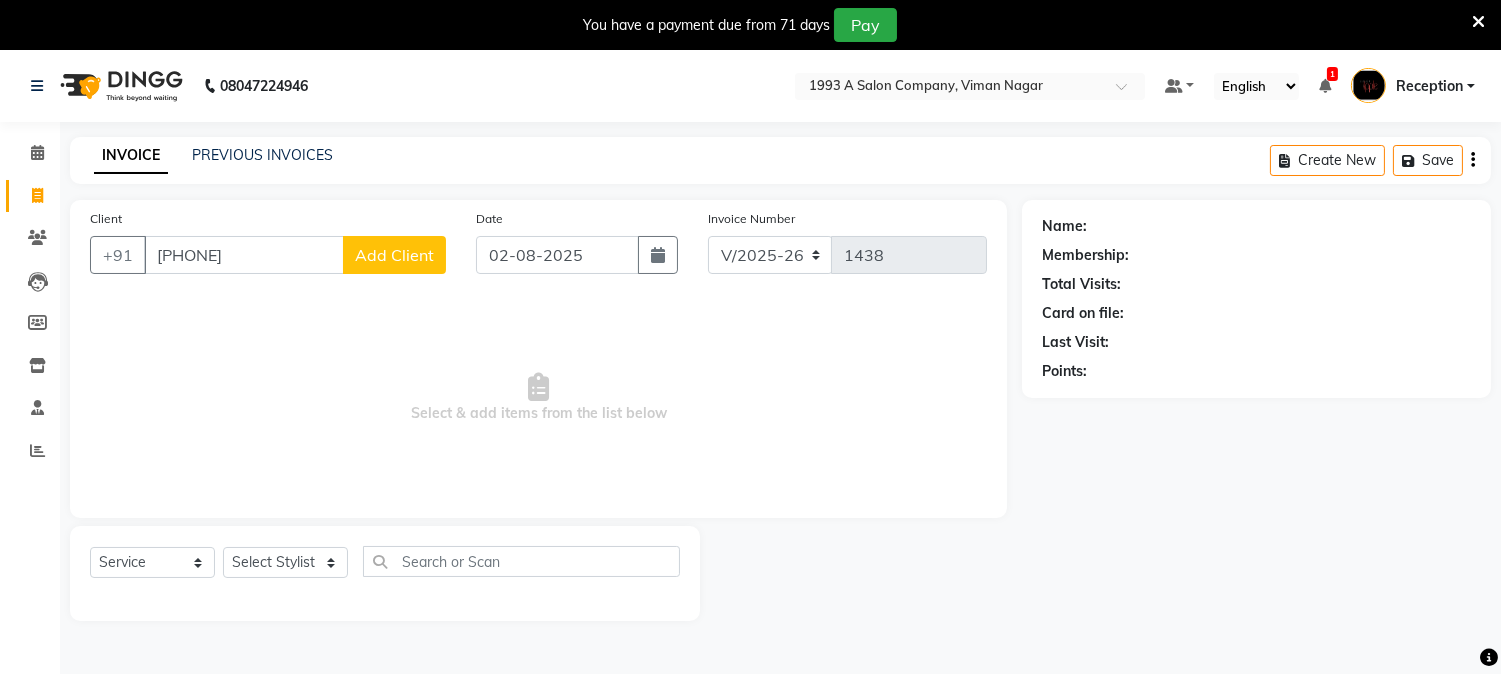 click on "[PHONE]" at bounding box center (244, 255) 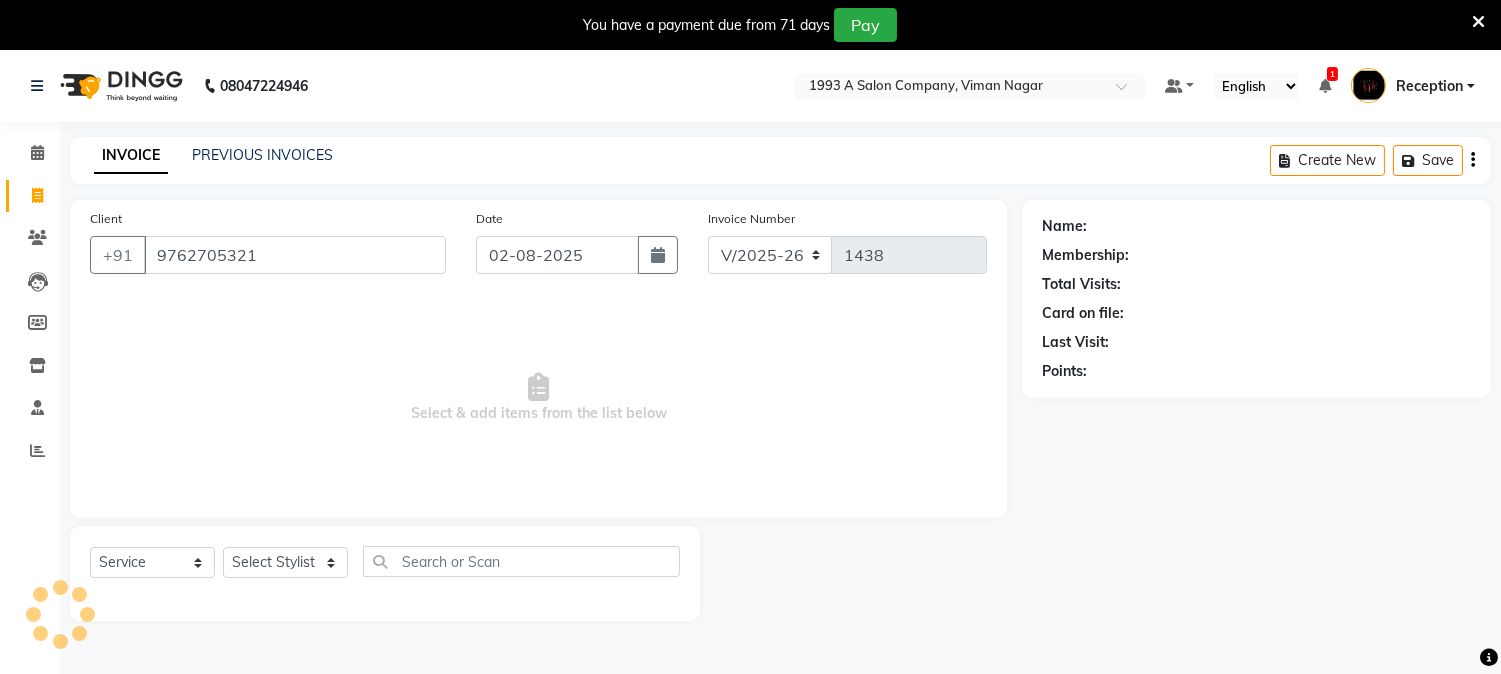 type on "9762705321" 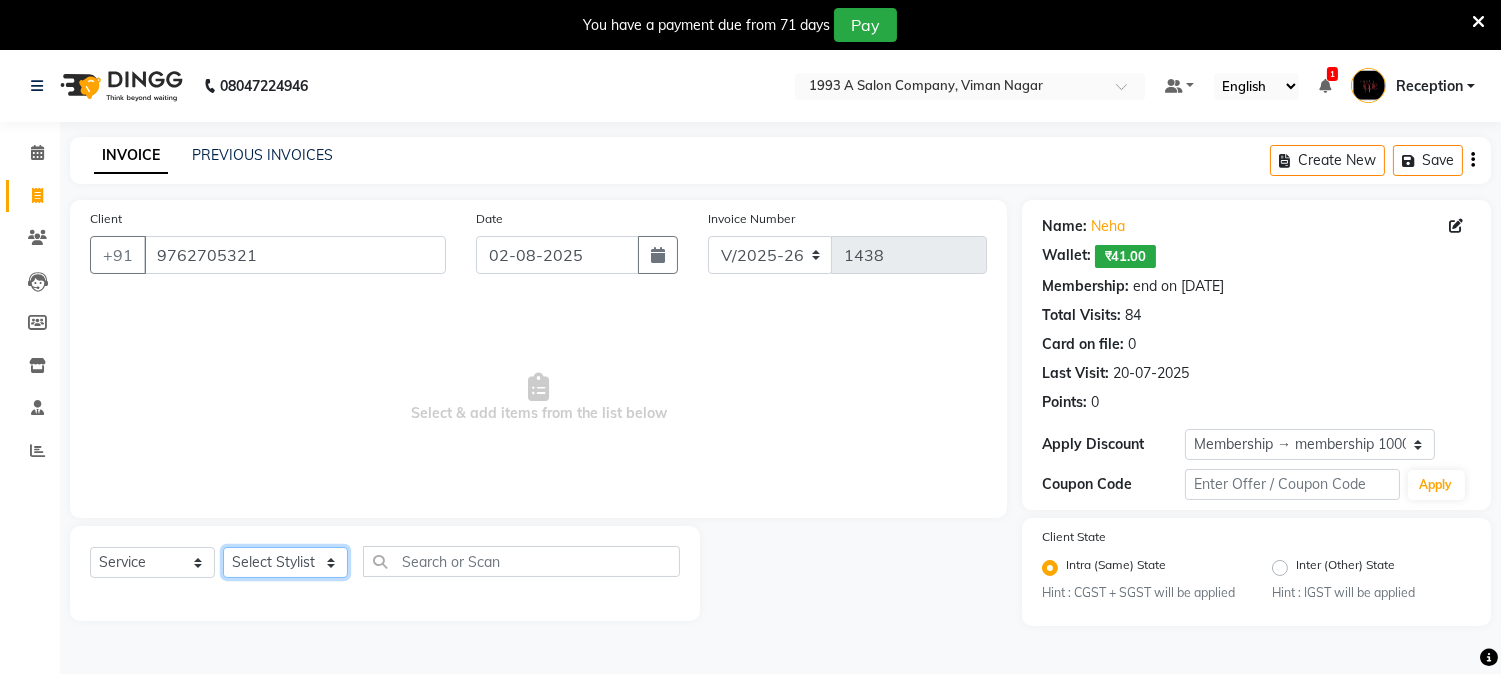 click on "Select Stylist [LAST] [LAST] [LAST] [LAST] [LAST] [LAST] [LAST] [LAST] [LAST] [LAST]" 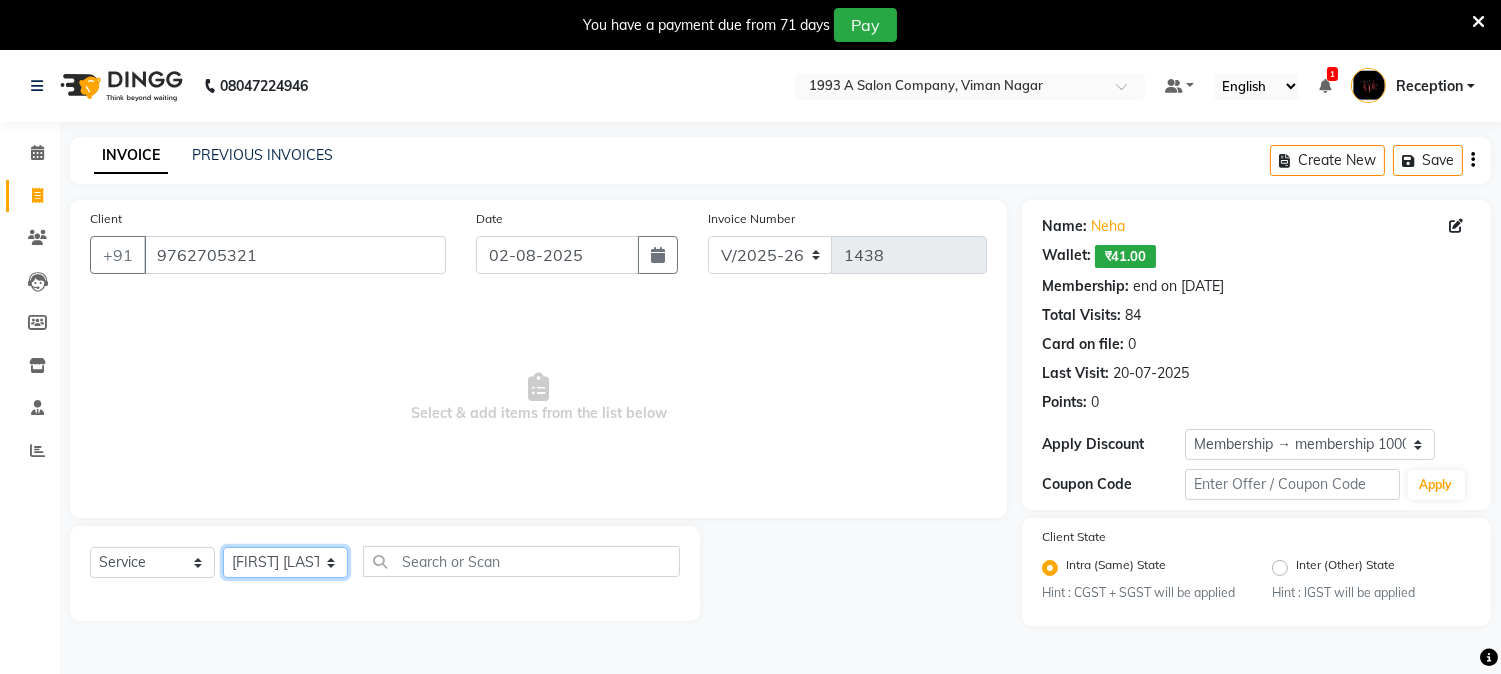 click on "Select Stylist [LAST] [LAST] [LAST] [LAST] [LAST] [LAST] [LAST] [LAST] [LAST] [LAST]" 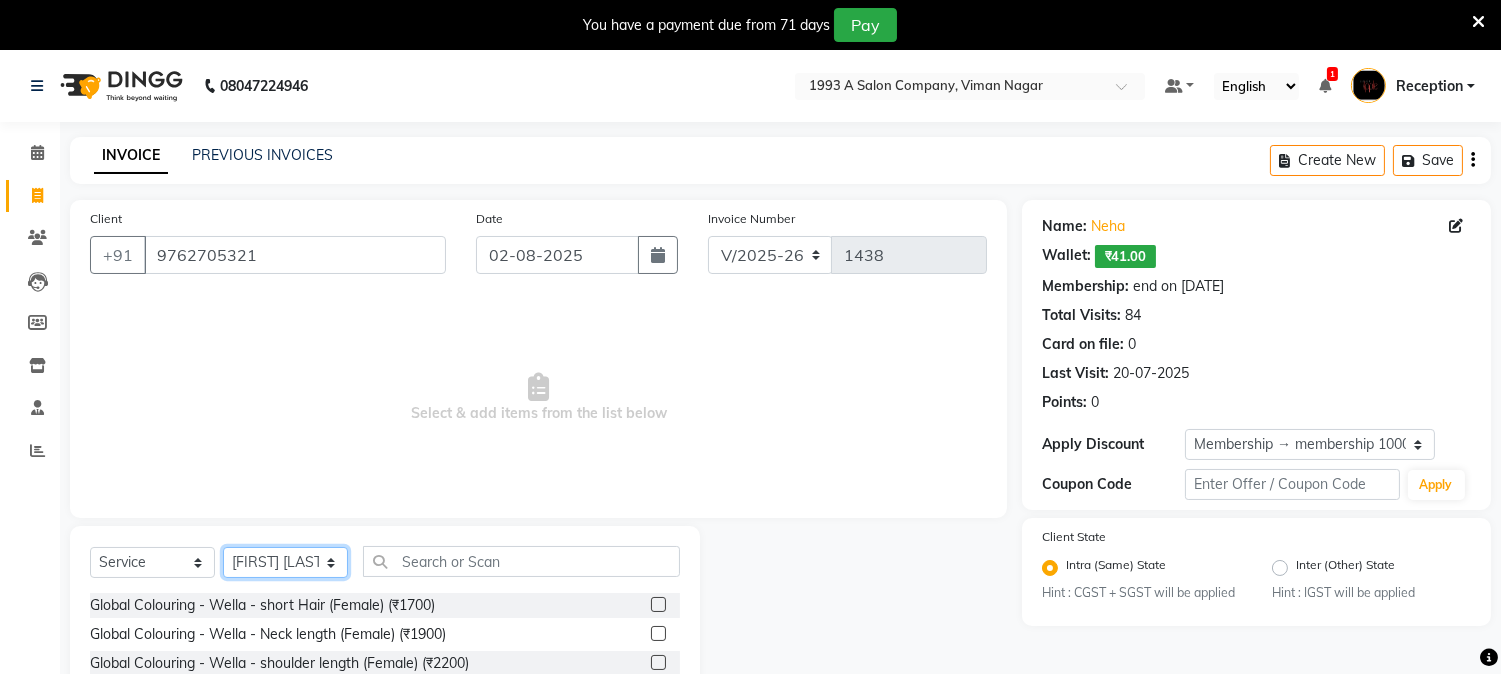 drag, startPoint x: 286, startPoint y: 566, endPoint x: 285, endPoint y: 555, distance: 11.045361 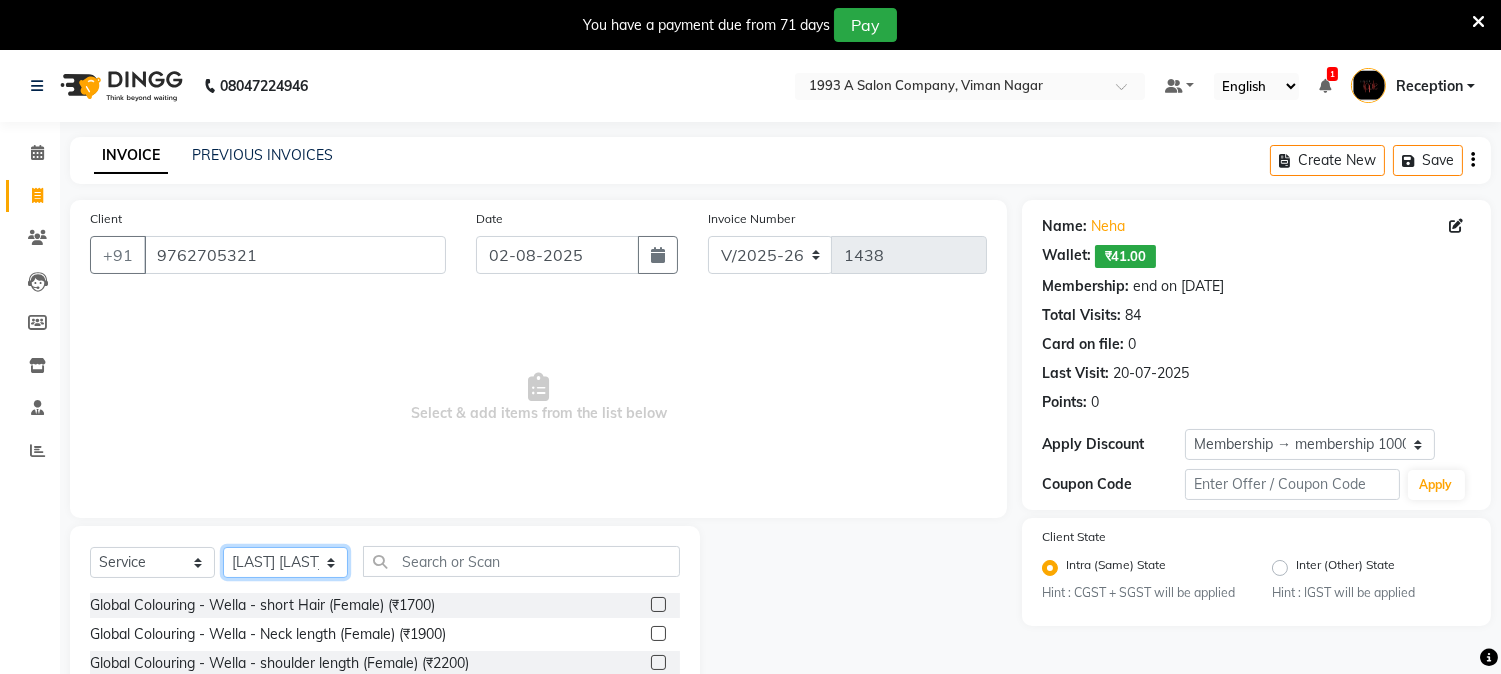 click on "Select Stylist [LAST] [LAST] [LAST] [LAST] [LAST] [LAST] [LAST] [LAST] [LAST] [LAST]" 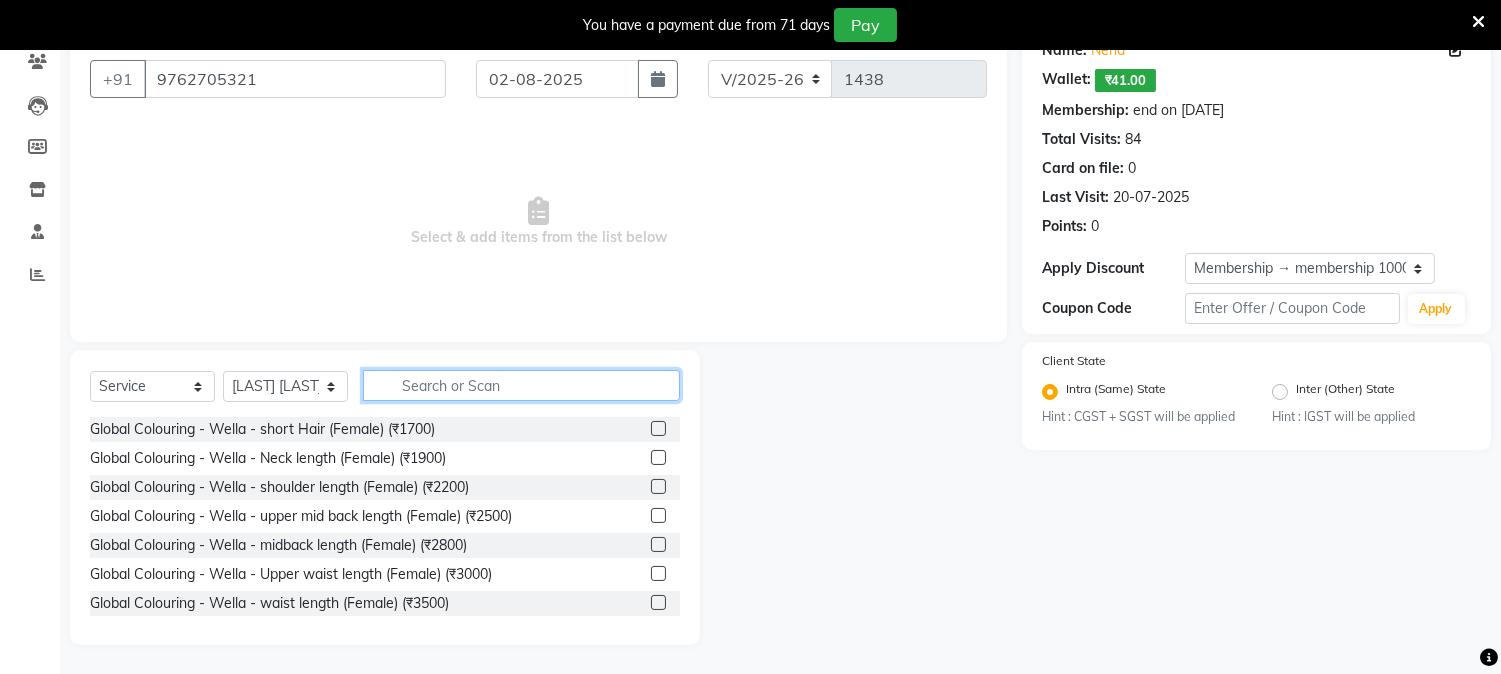 click 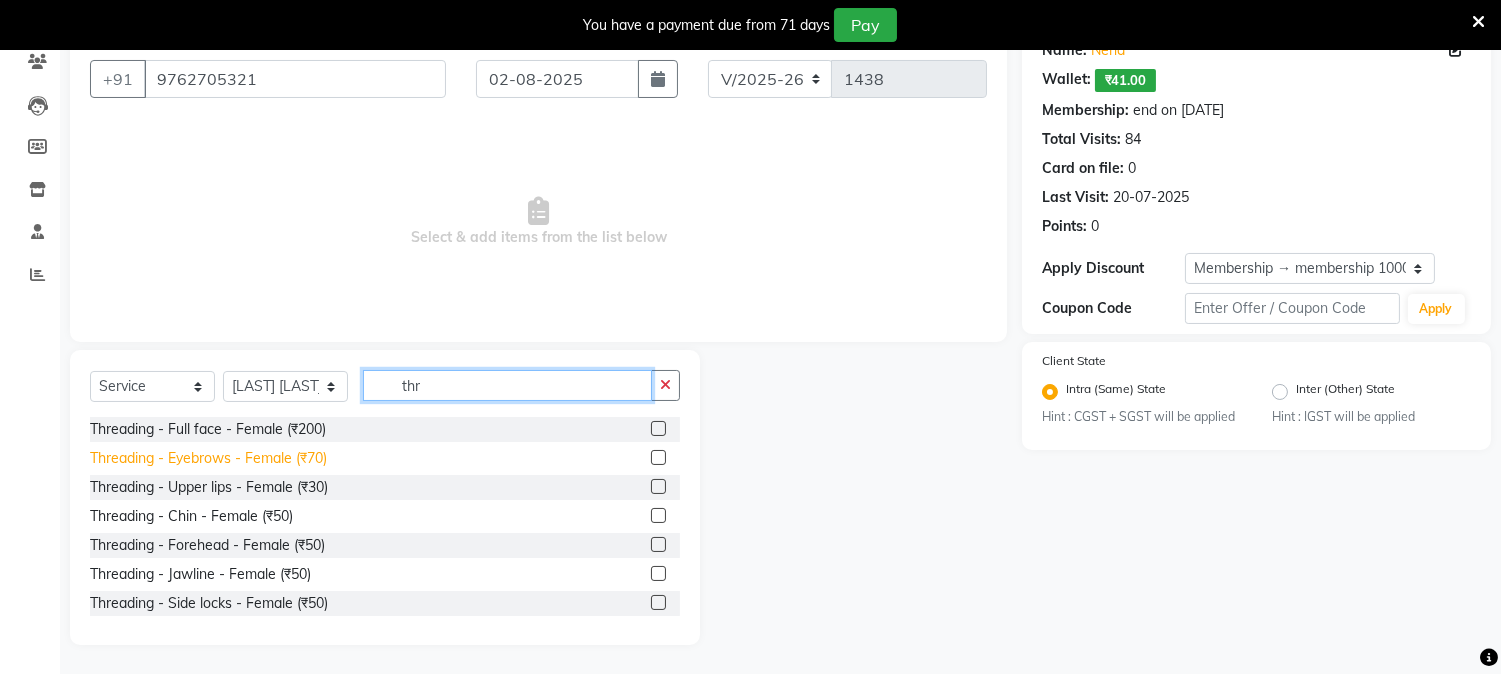 type on "thr" 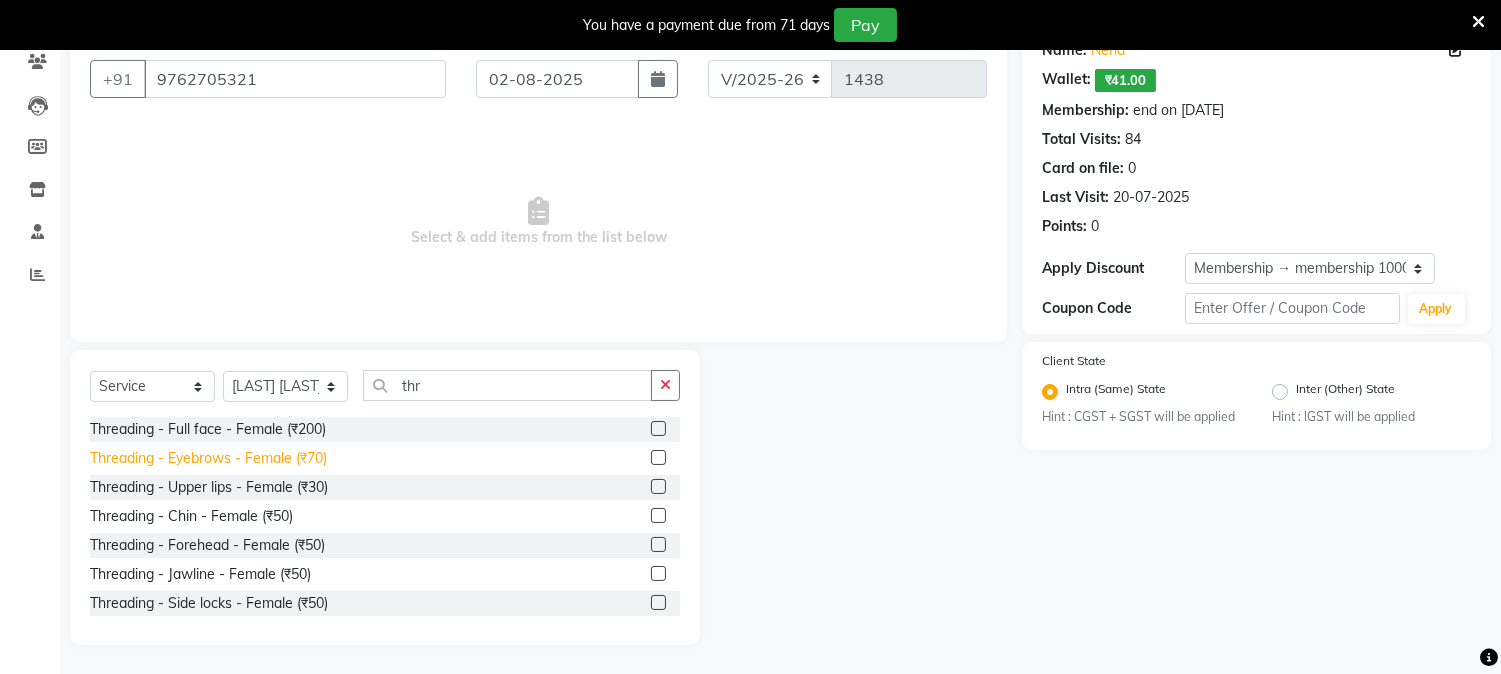 click on "Threading - Eyebrows - Female (₹70)" 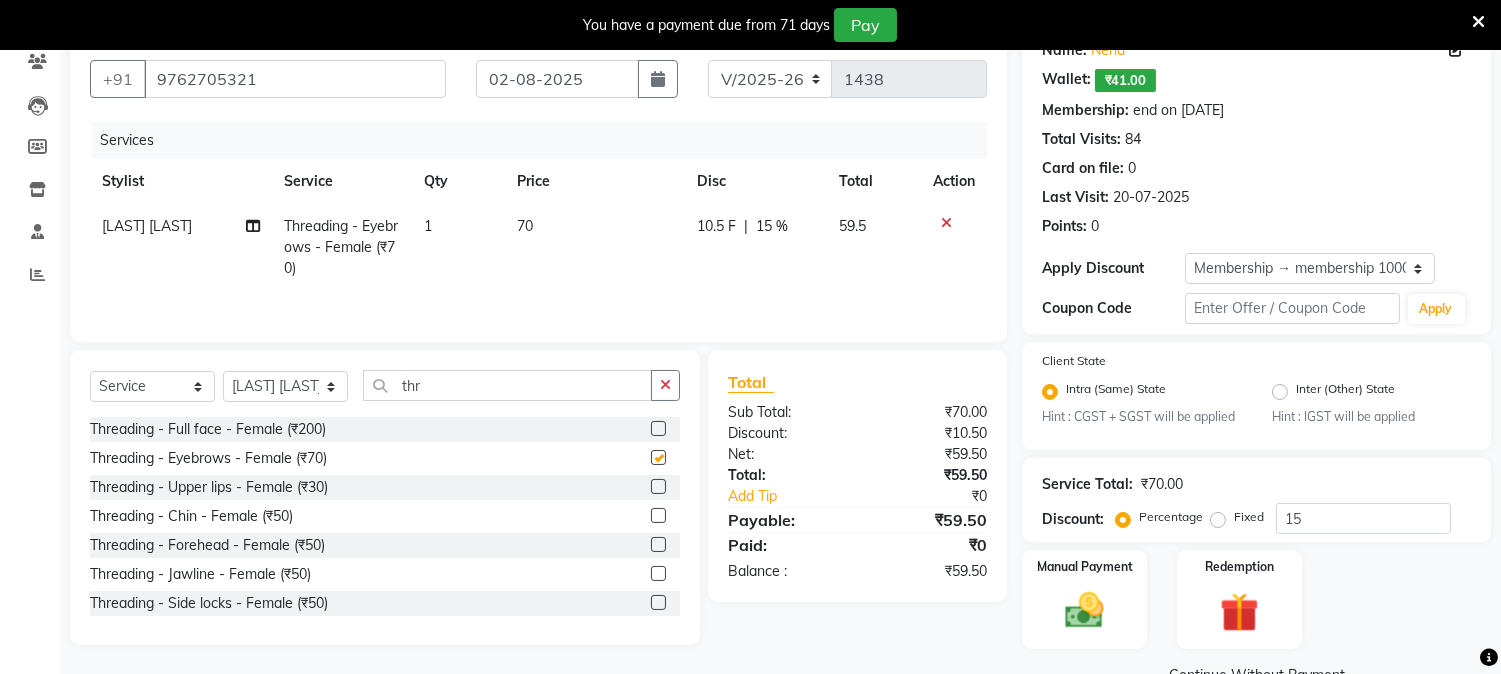 checkbox on "false" 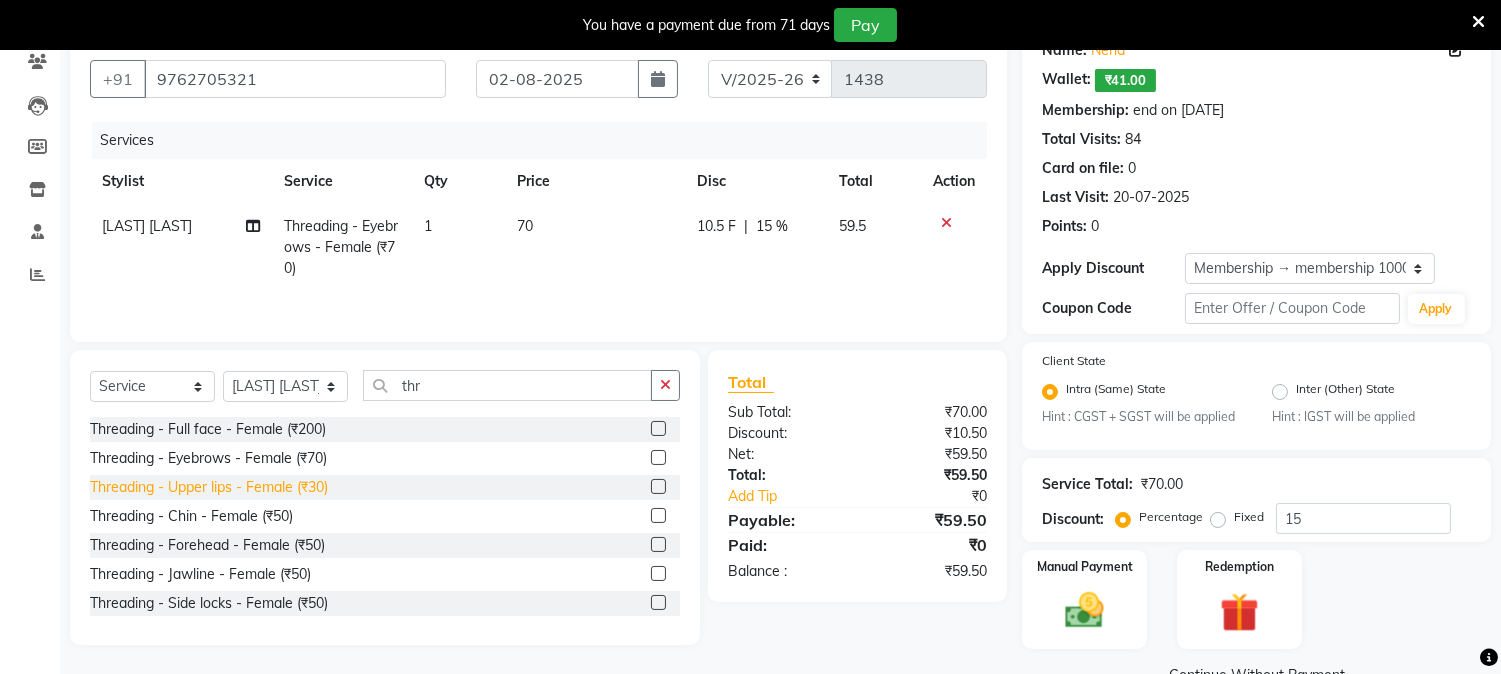 click on "Threading - Upper lips - Female (₹30)" 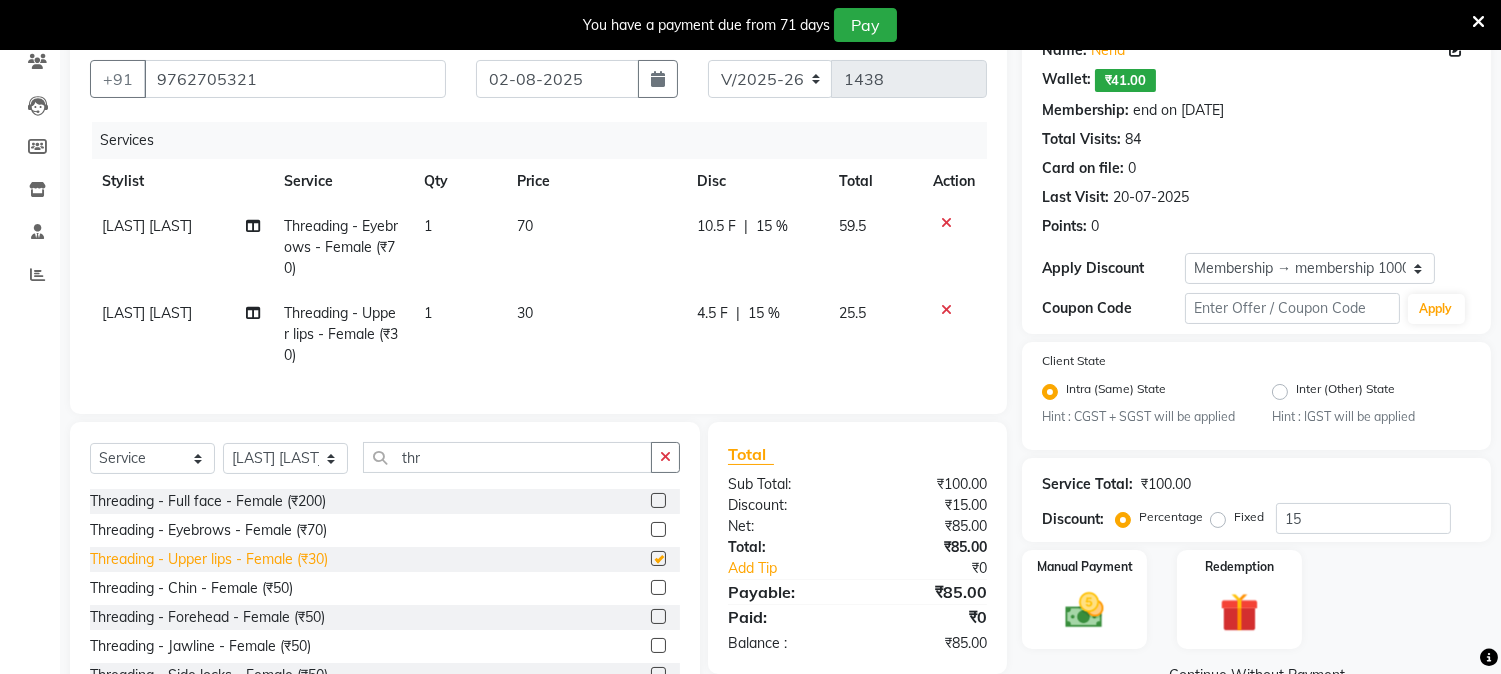 checkbox on "false" 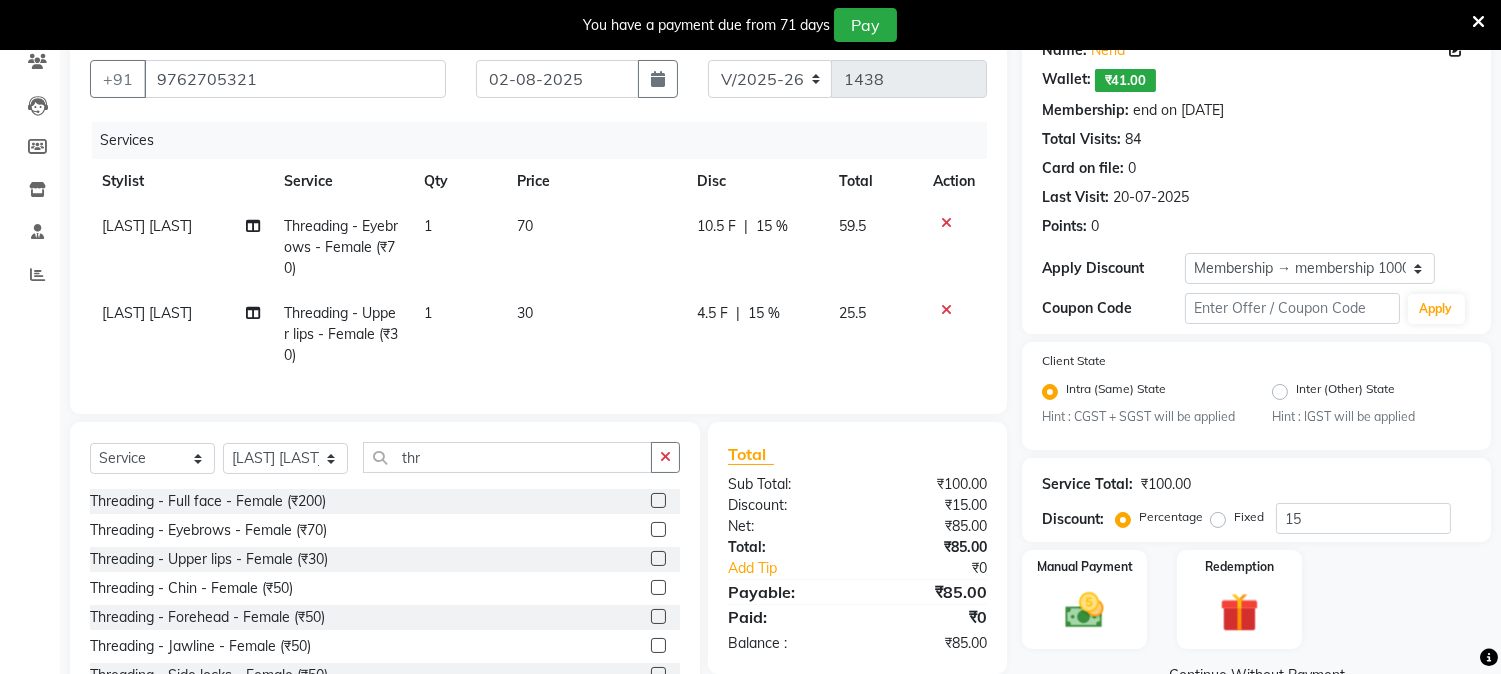 scroll, scrollTop: 60, scrollLeft: 0, axis: vertical 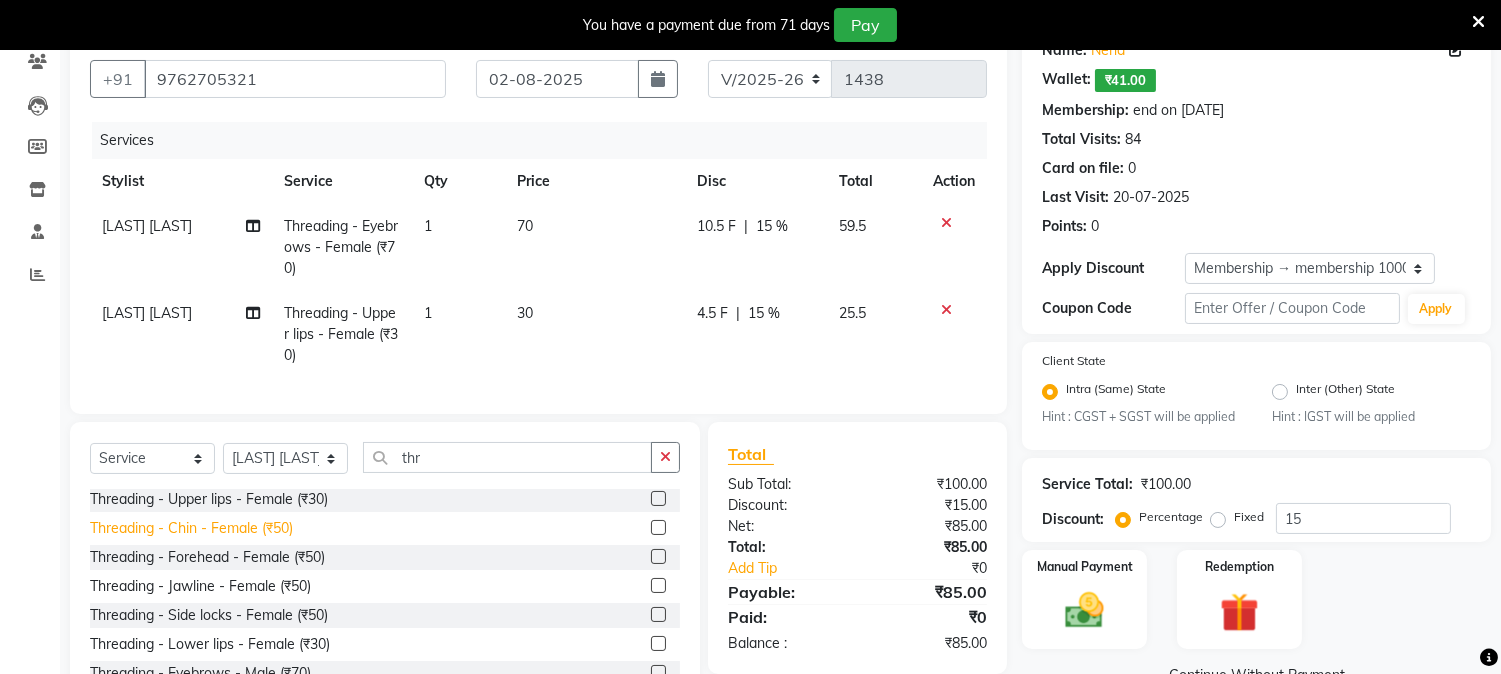 click on "Threading - Chin - Female (₹50)" 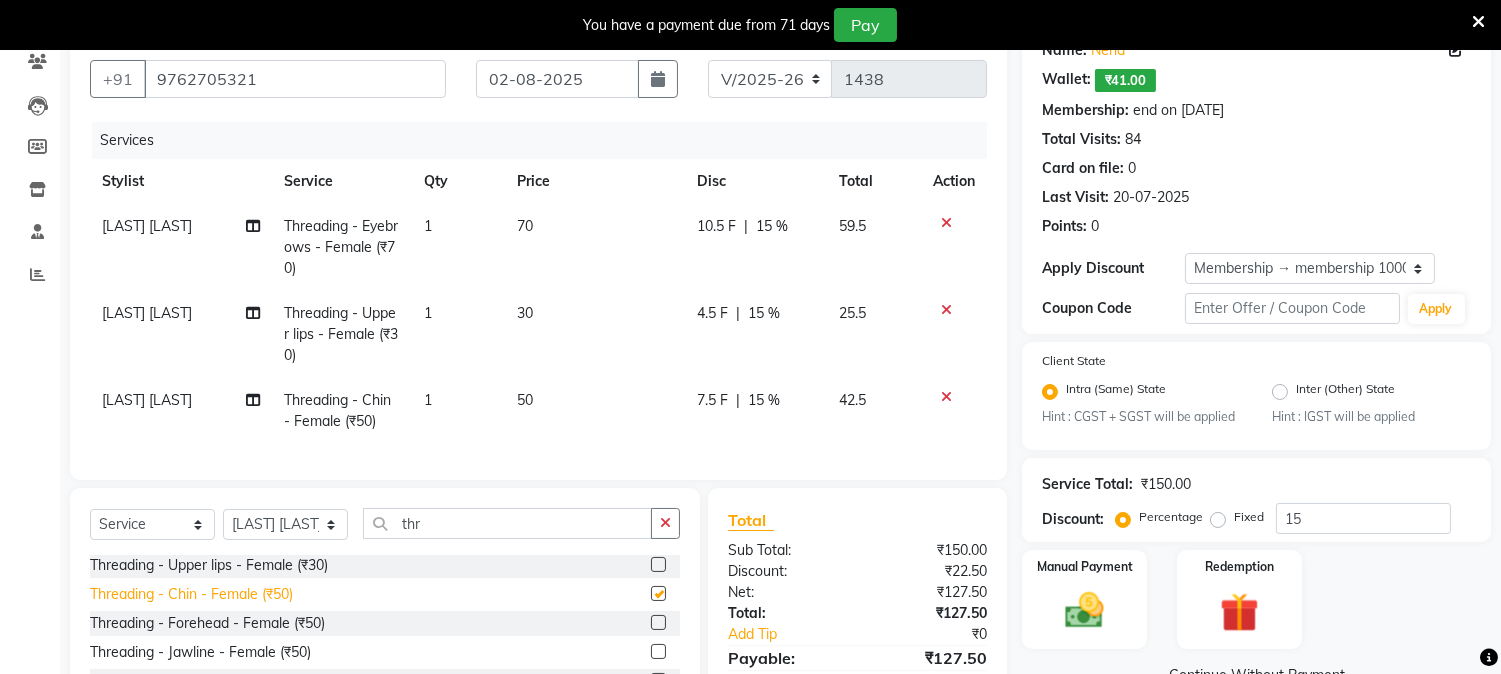 checkbox on "false" 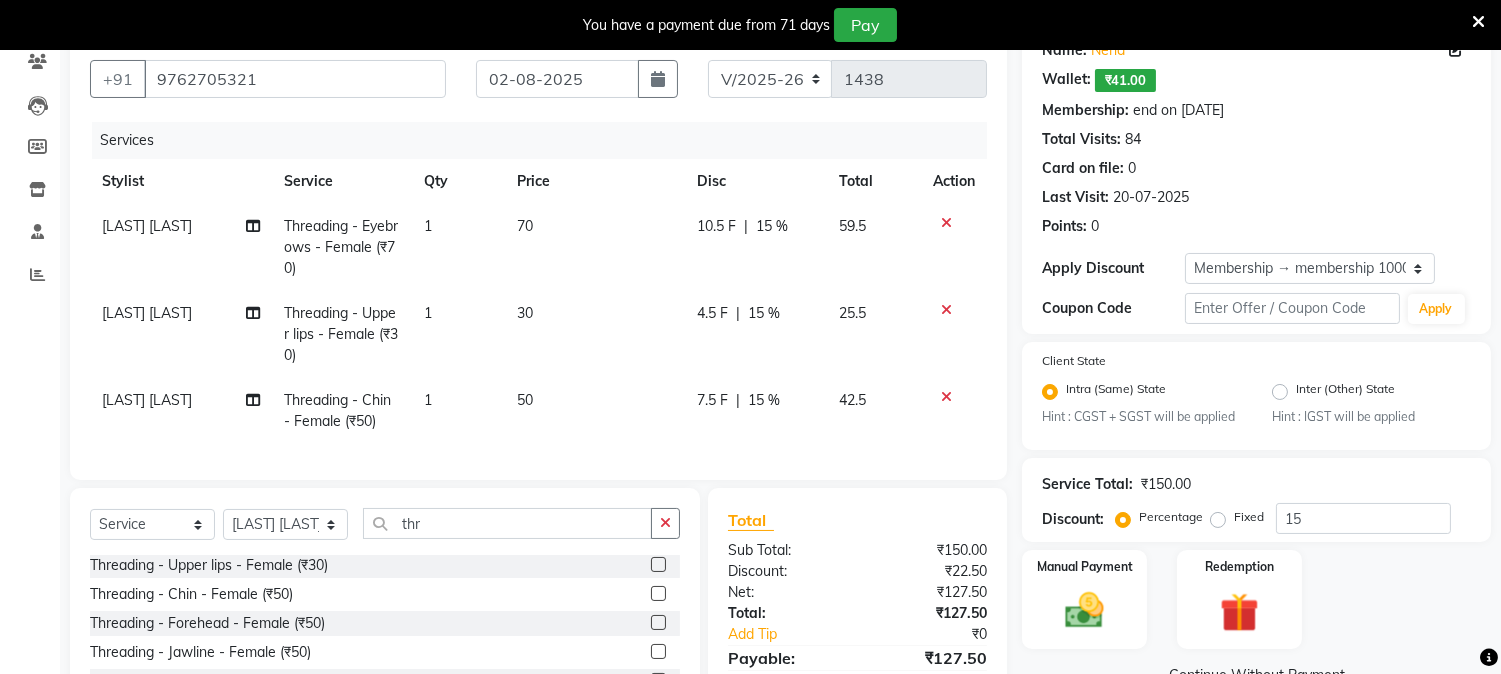 click on "Service Total:  ₹150.00  Discount:  Percentage   Fixed  15" 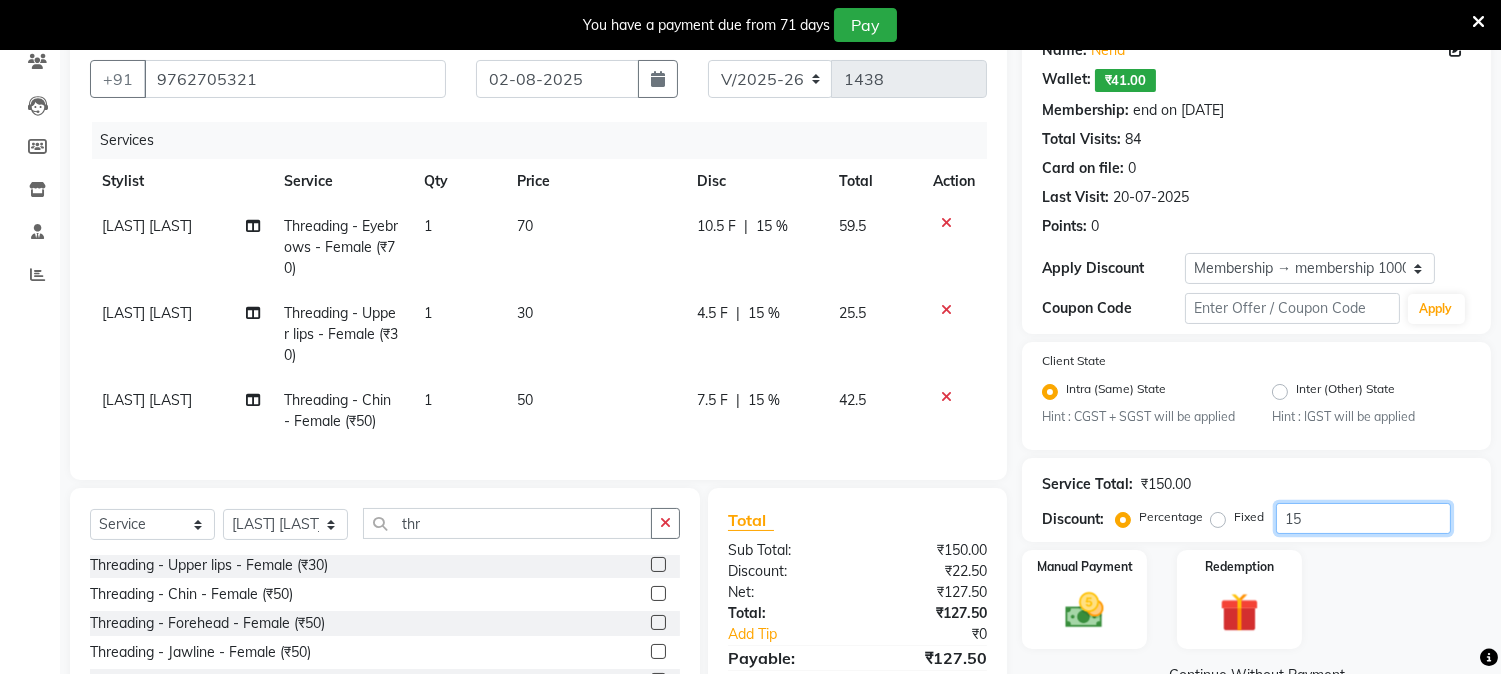 click on "Service Total:  ₹150.00  Discount:  Percentage   Fixed  15" 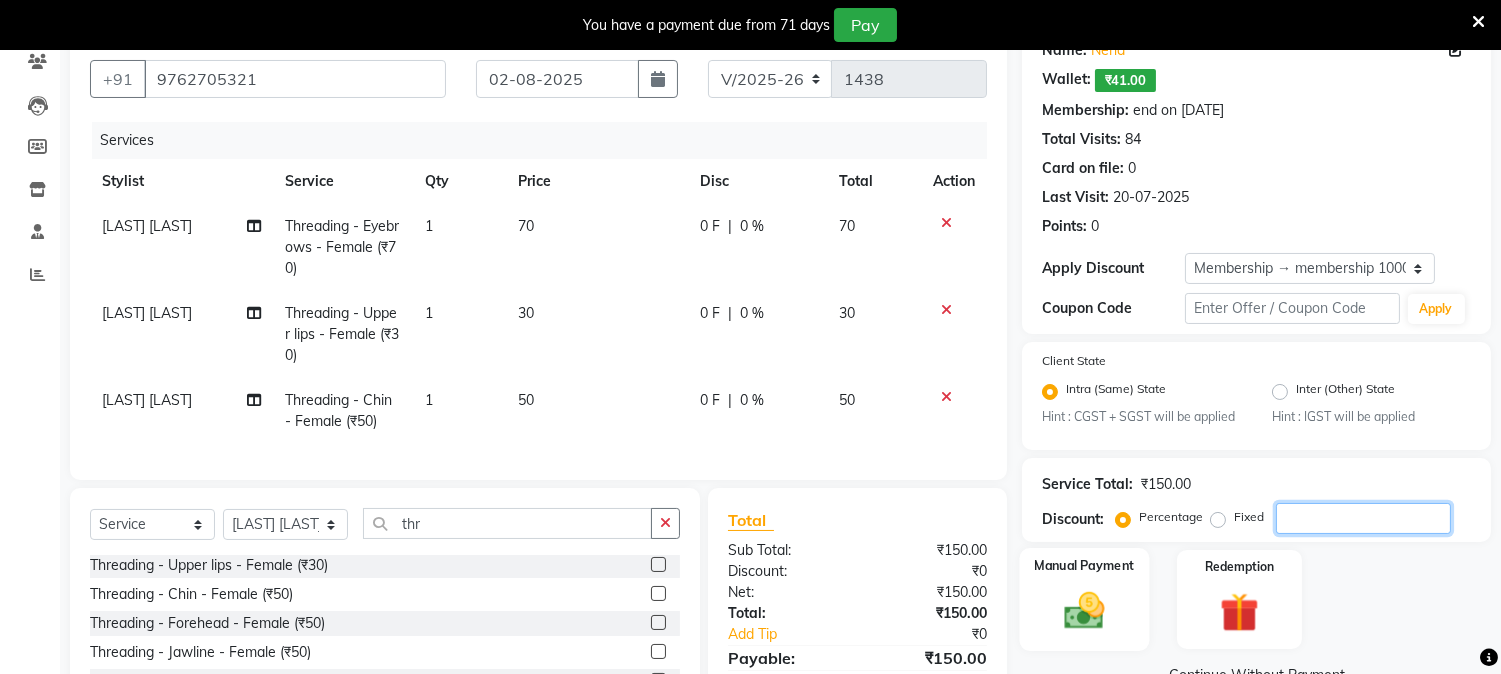 type 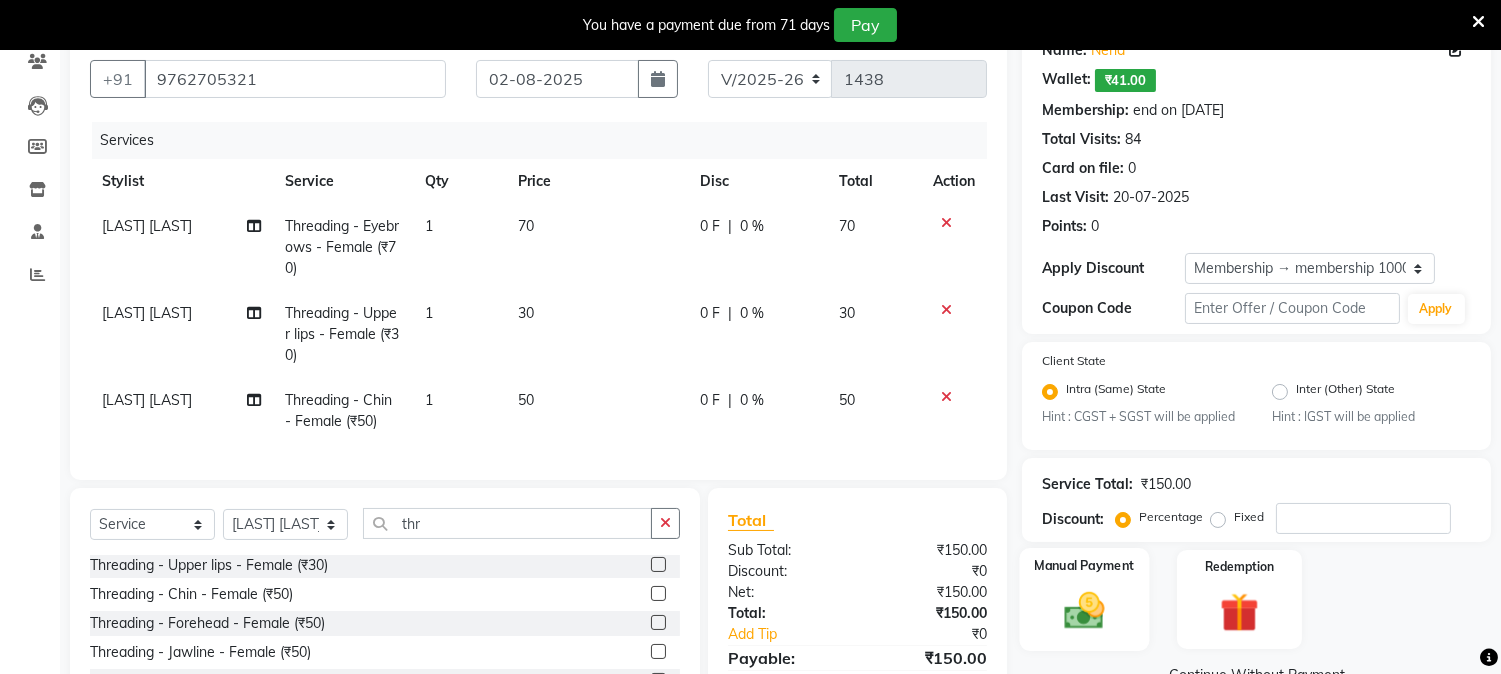 click 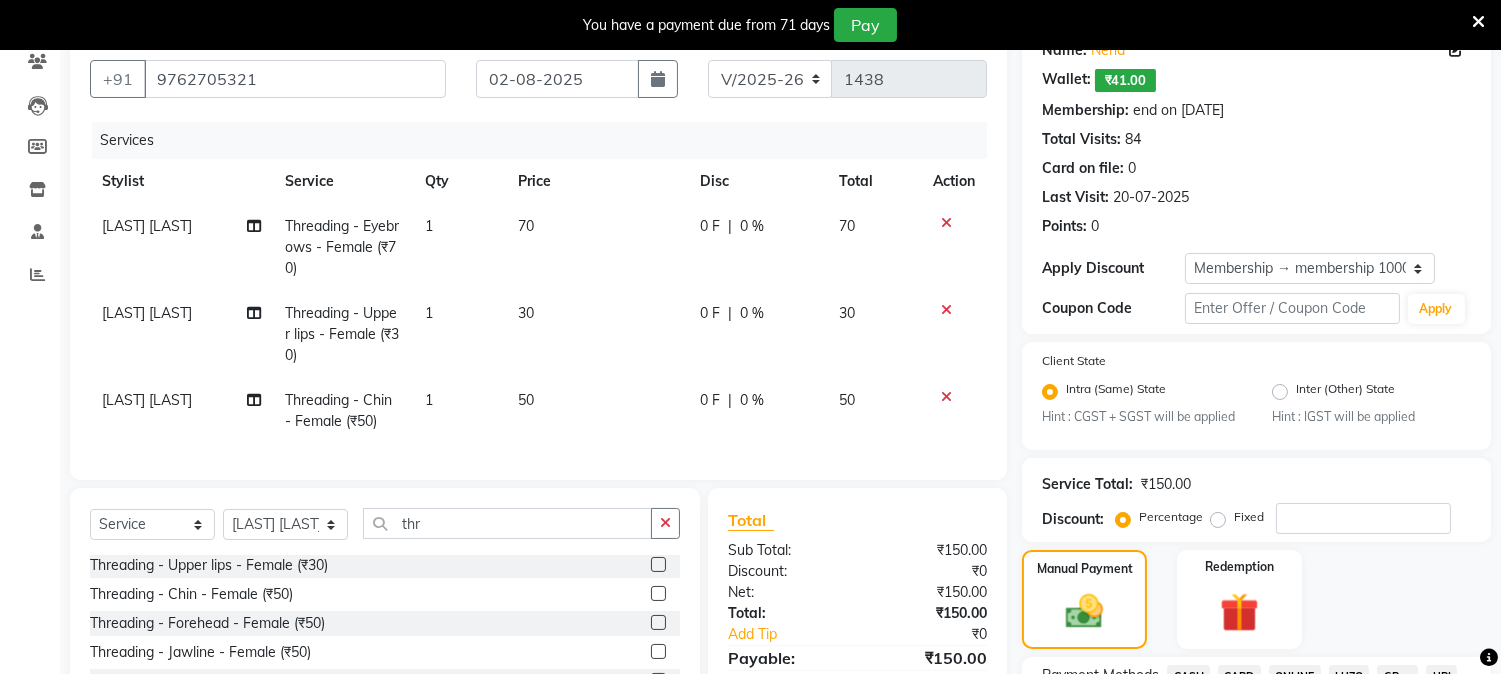 scroll, scrollTop: 350, scrollLeft: 0, axis: vertical 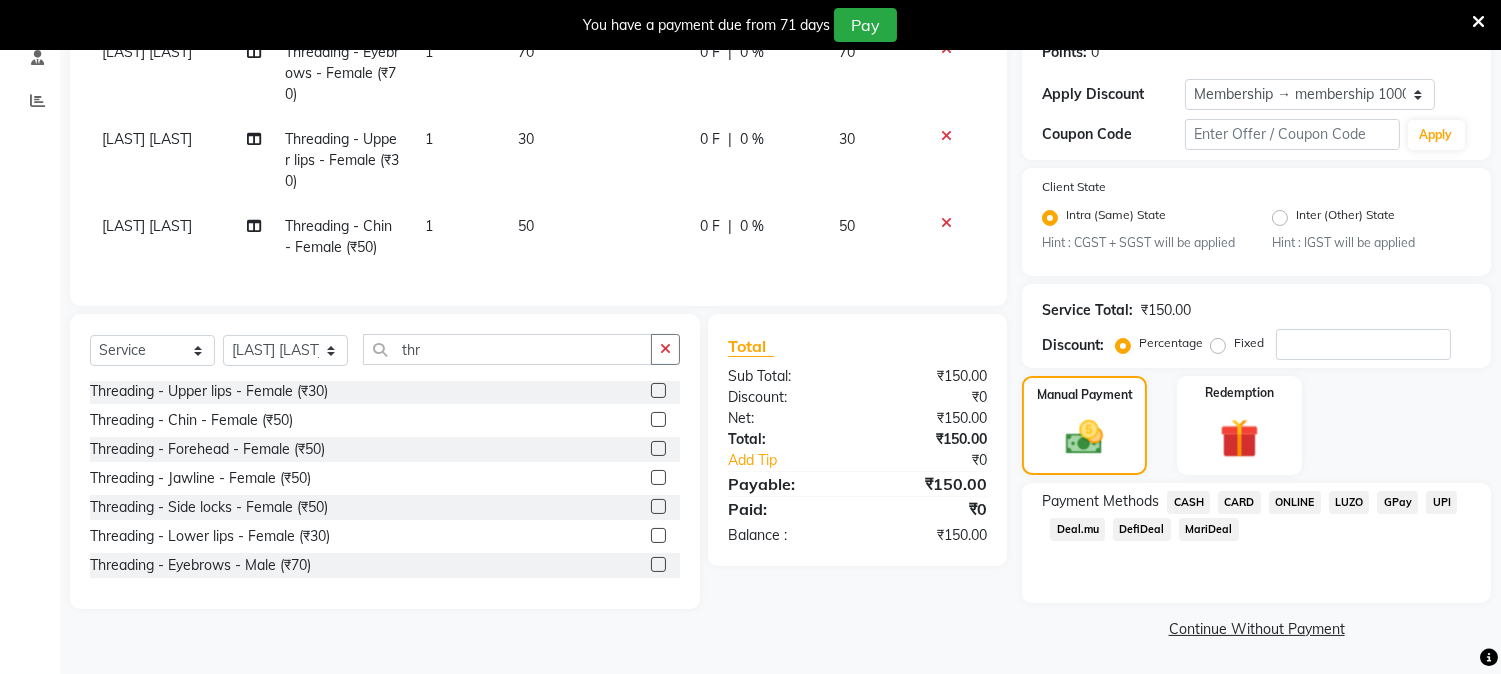 click on "ONLINE" 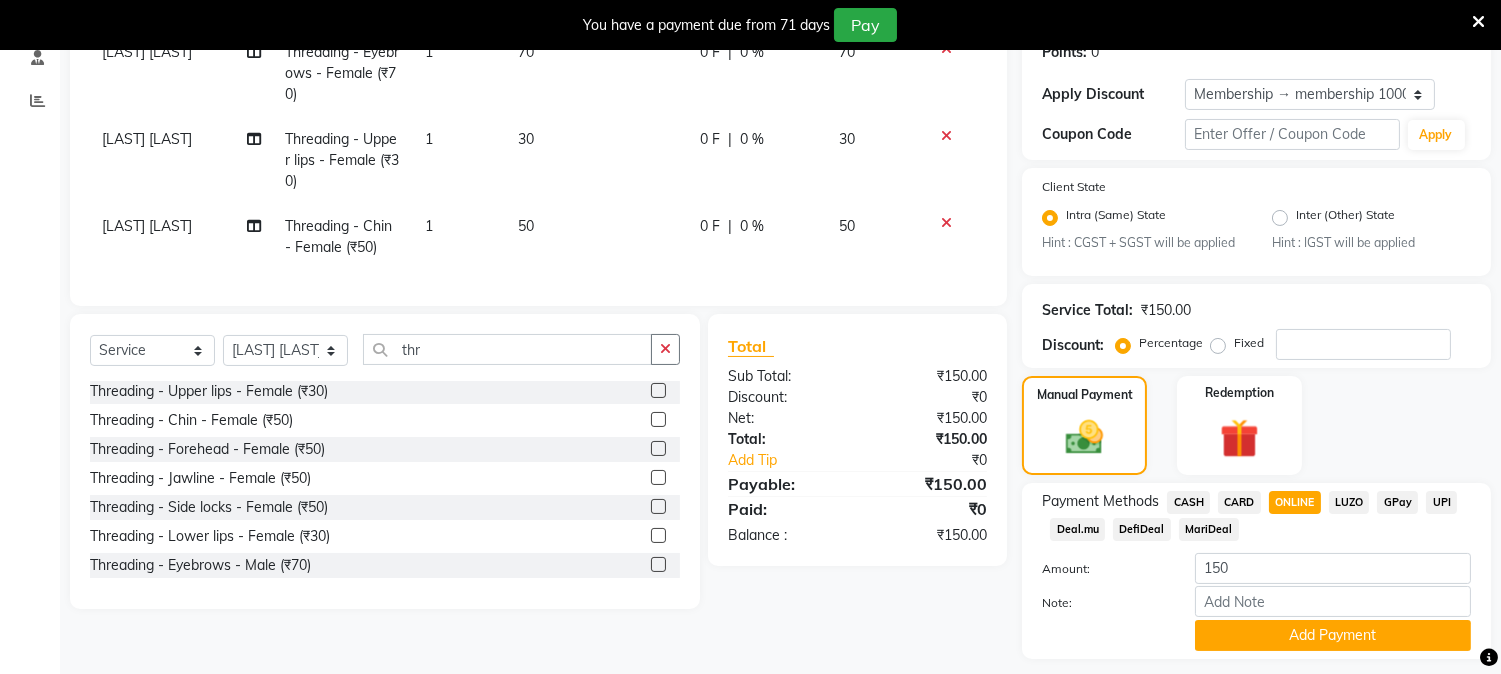 scroll, scrollTop: 406, scrollLeft: 0, axis: vertical 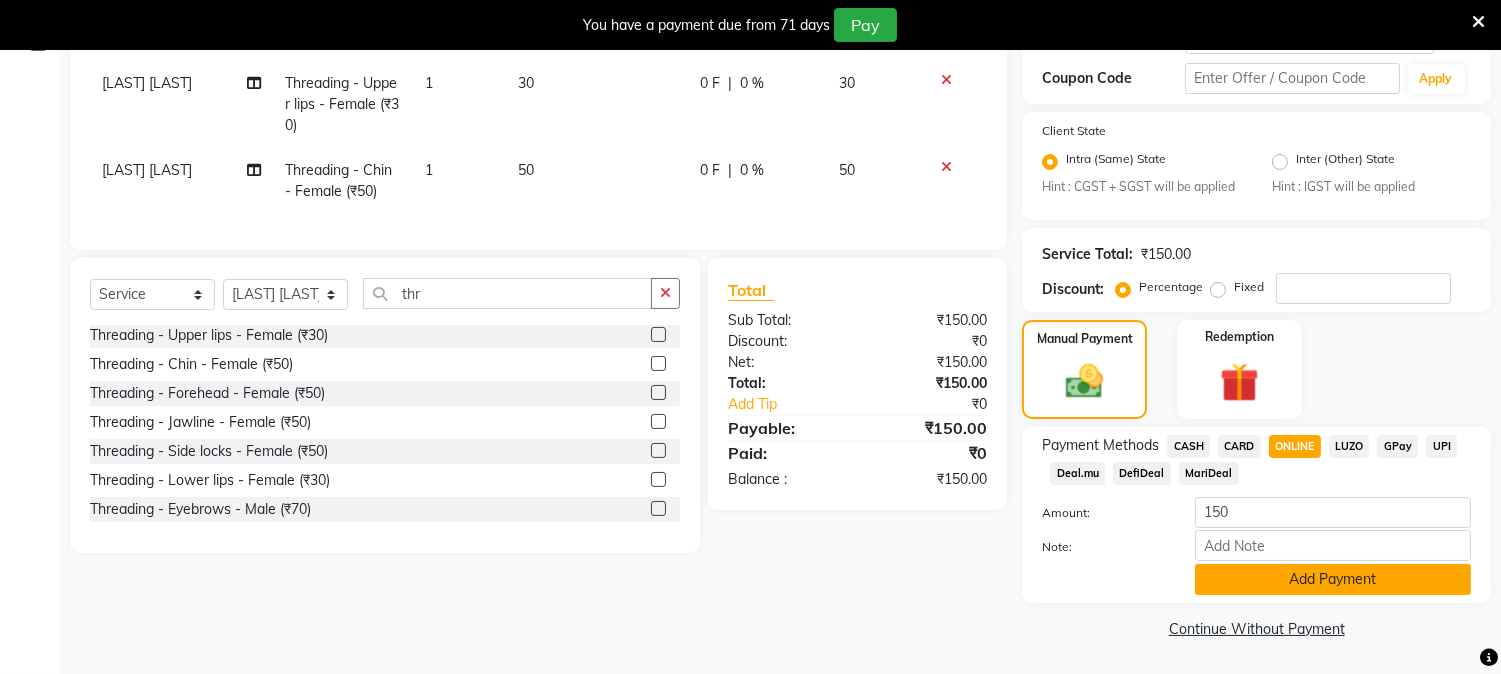 click on "Add Payment" 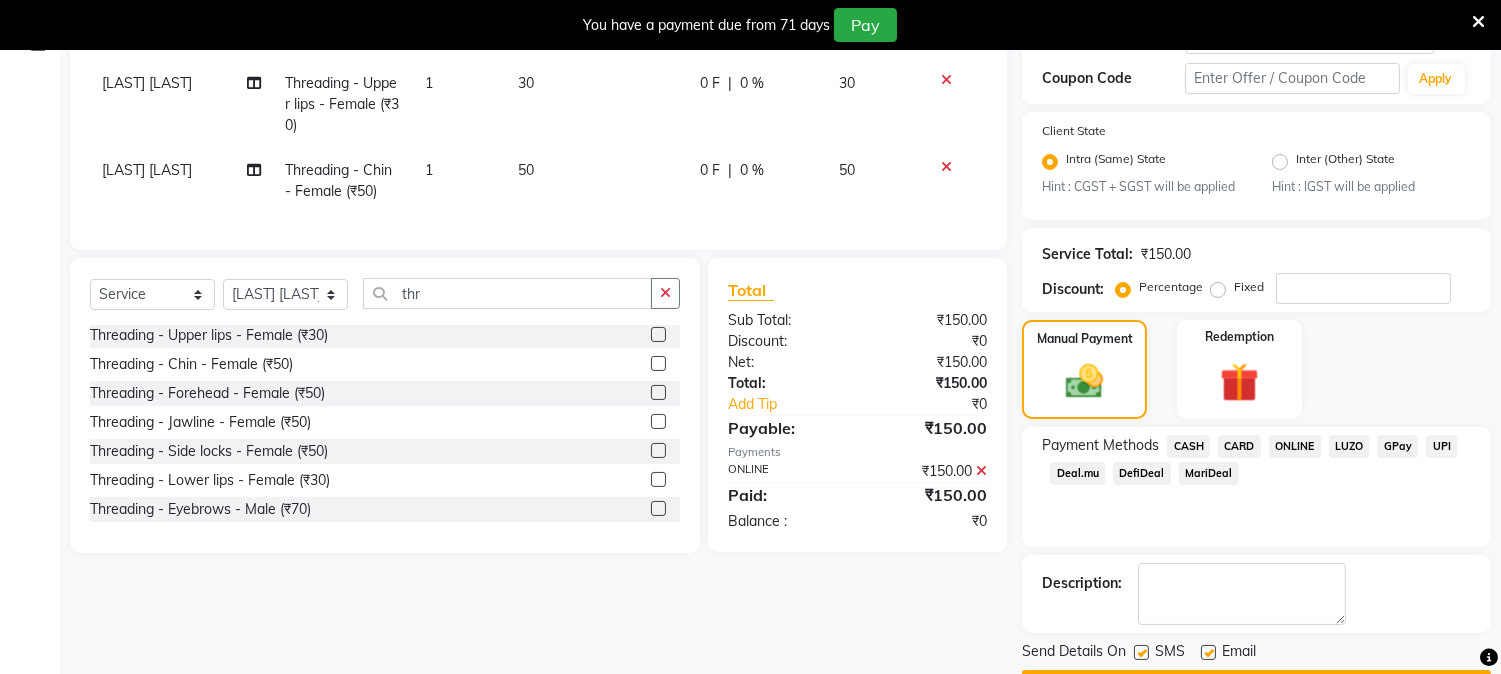 scroll, scrollTop: 462, scrollLeft: 0, axis: vertical 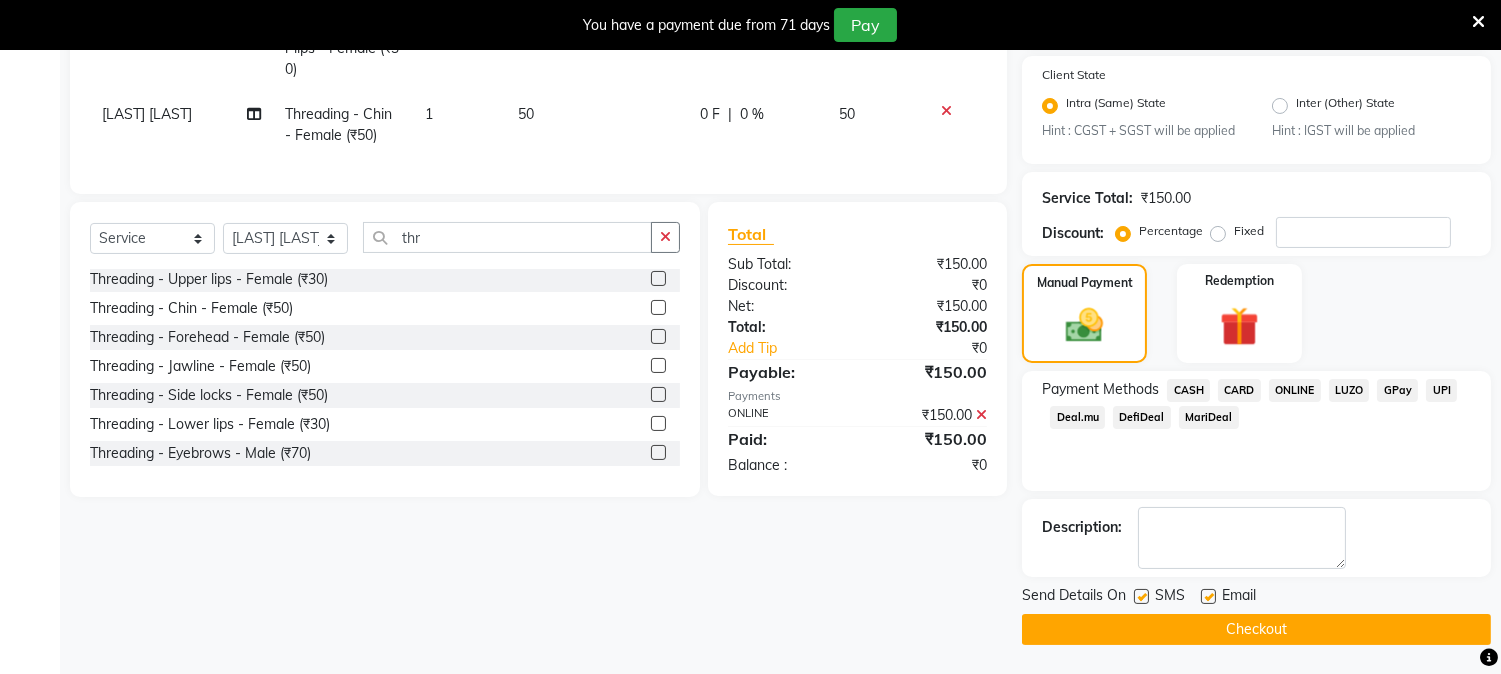 click on "Checkout" 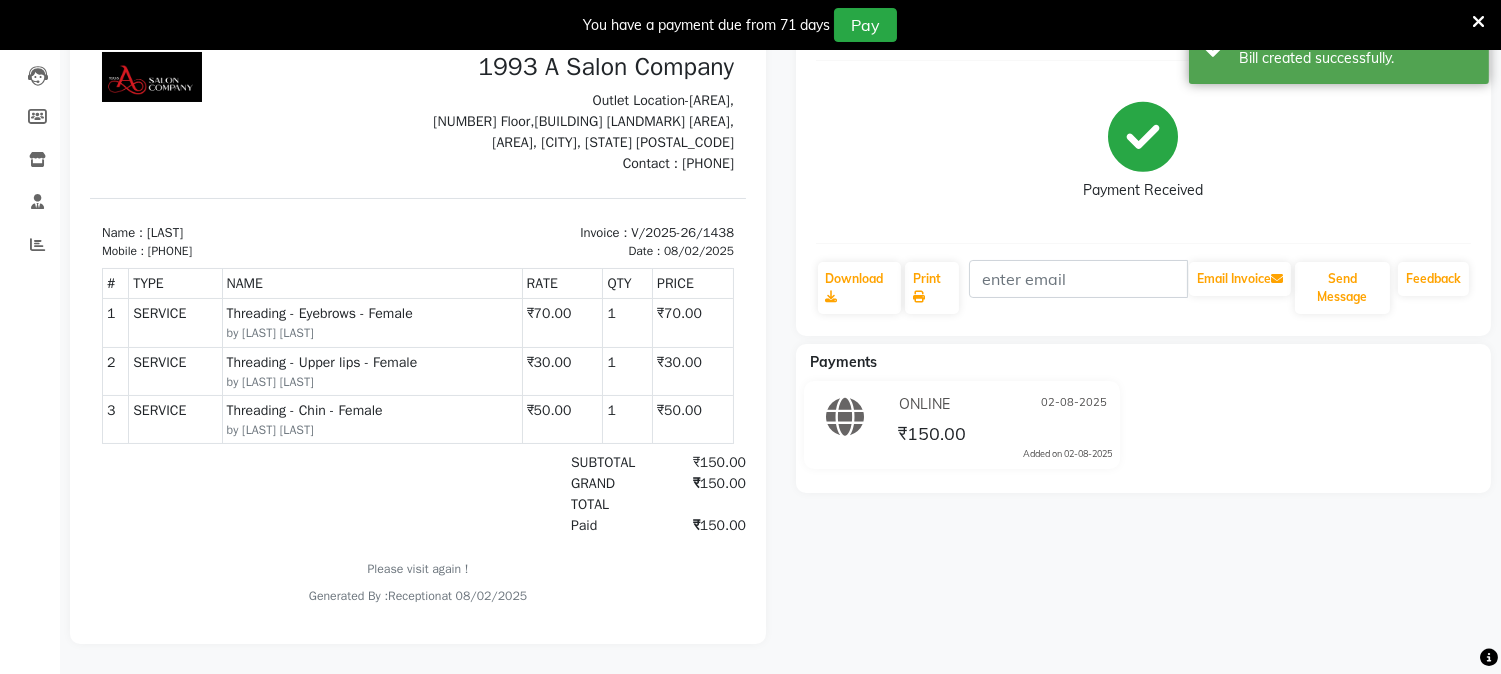 scroll, scrollTop: 0, scrollLeft: 0, axis: both 